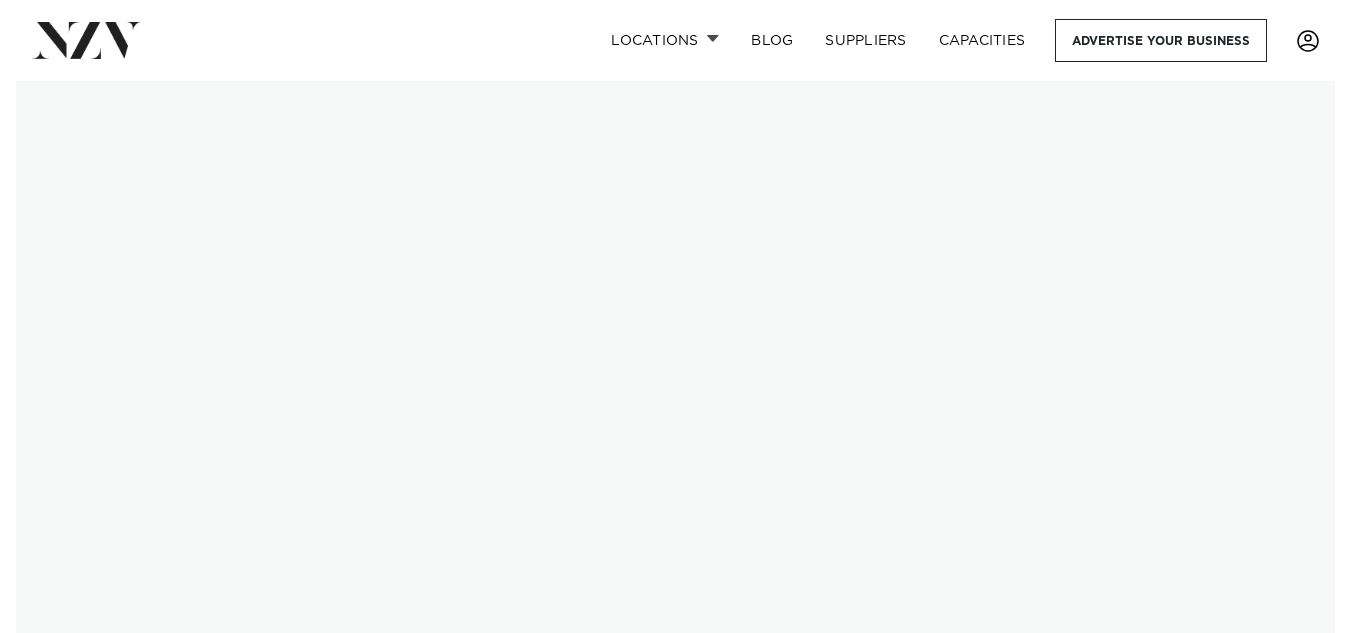 scroll, scrollTop: 0, scrollLeft: 0, axis: both 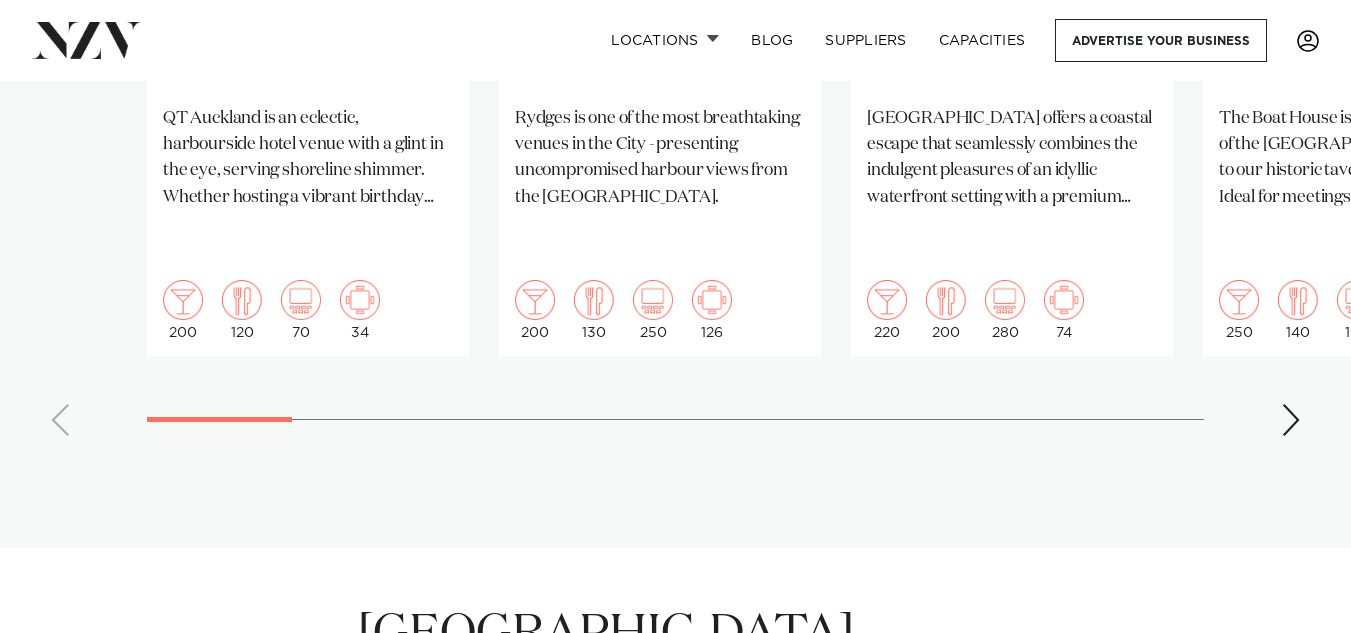 click at bounding box center (1291, 420) 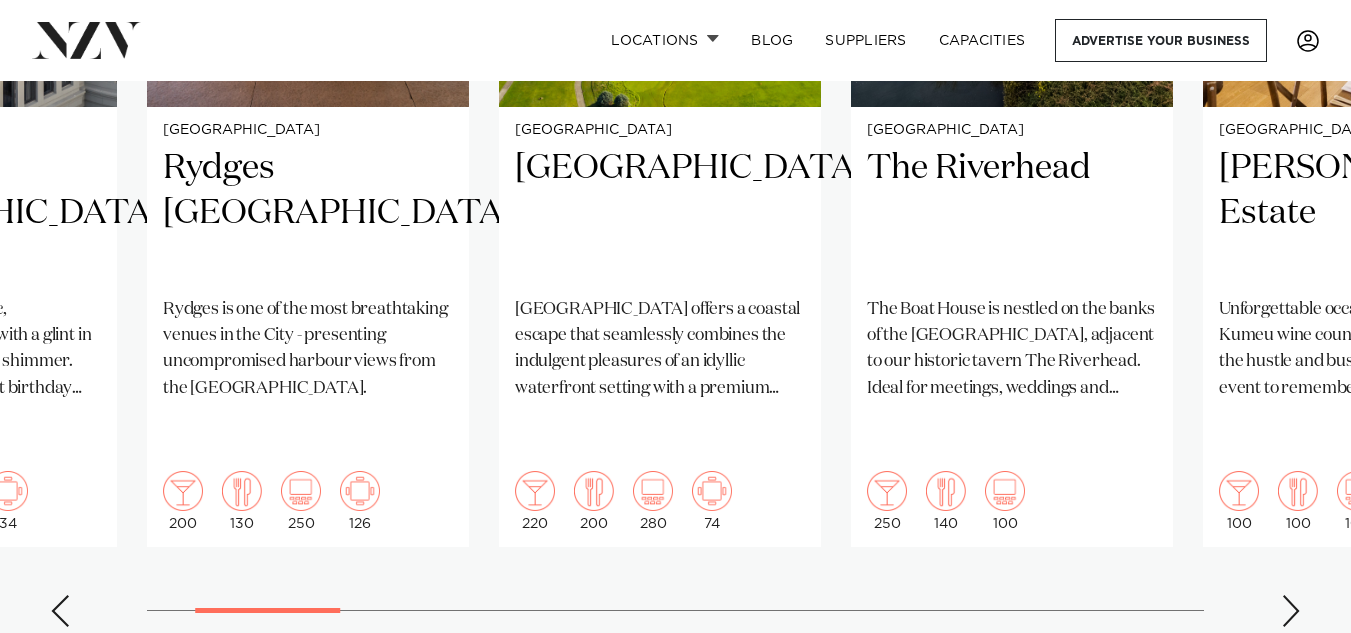 scroll, scrollTop: 1754, scrollLeft: 0, axis: vertical 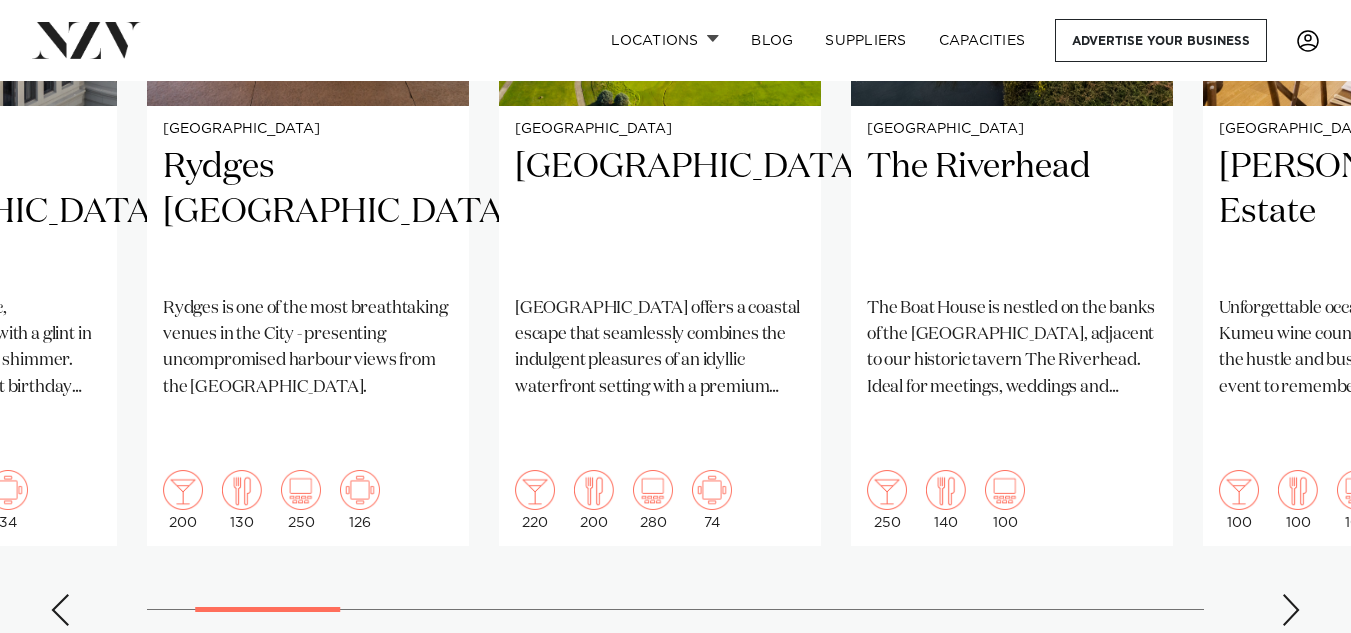 click at bounding box center [1291, 610] 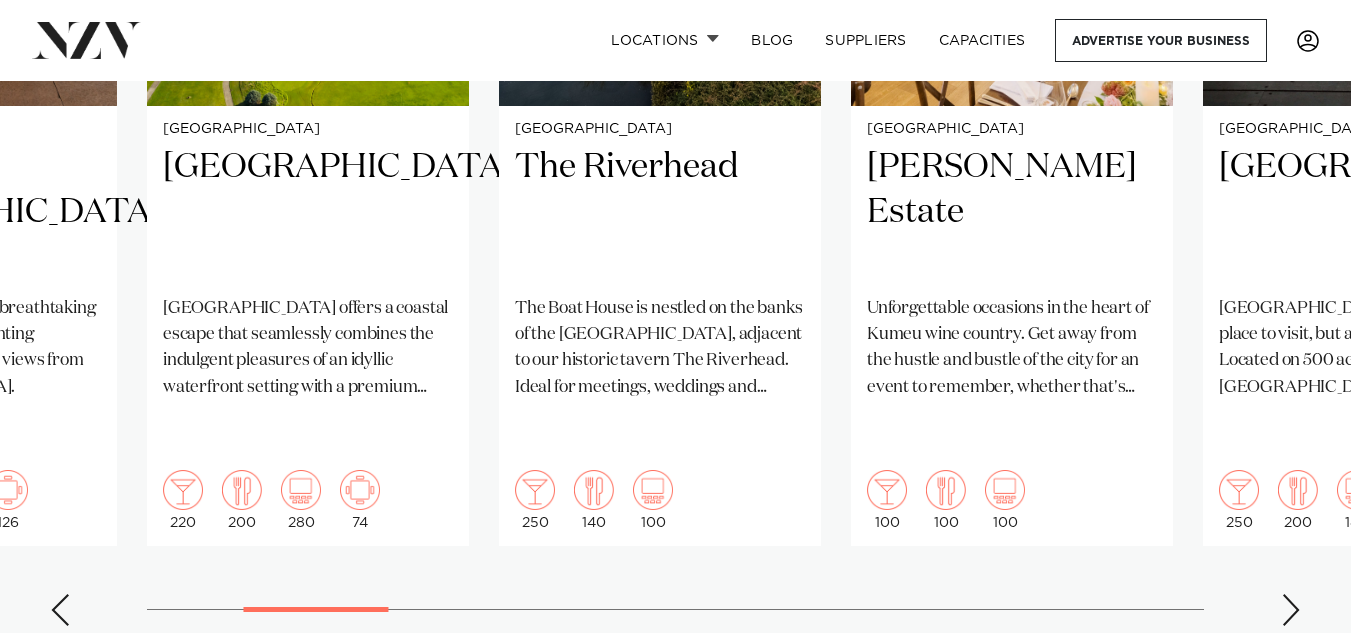 click at bounding box center [1291, 610] 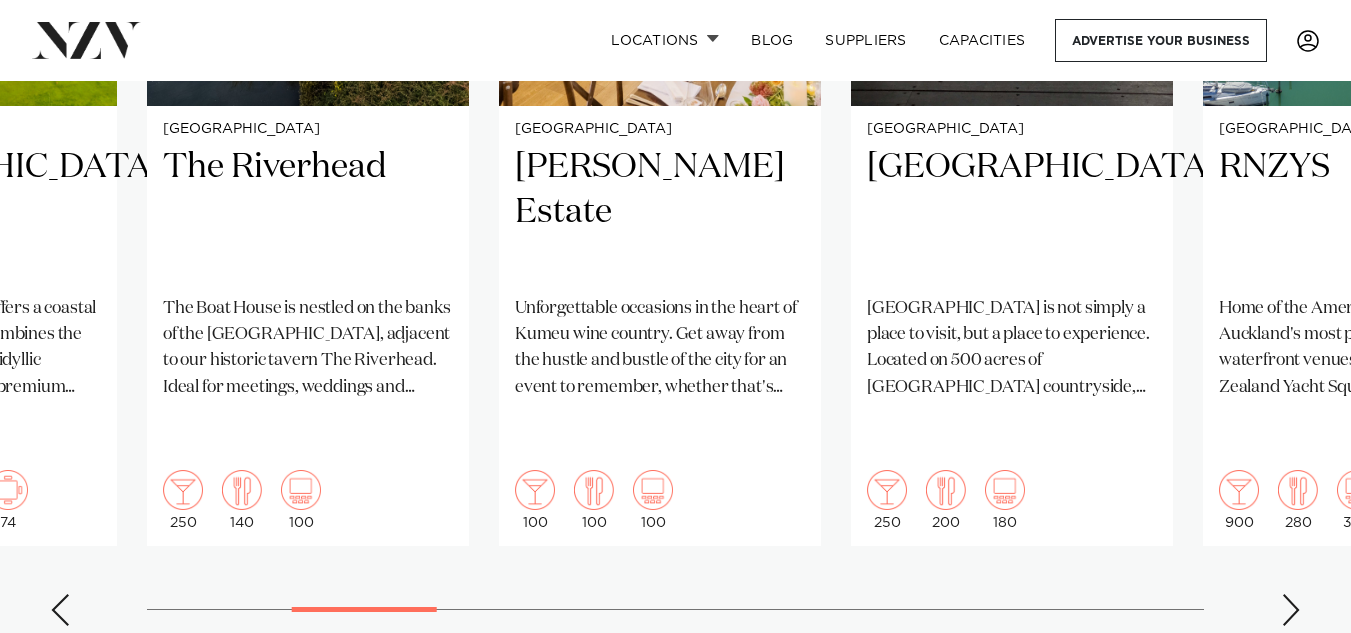 click at bounding box center (1291, 610) 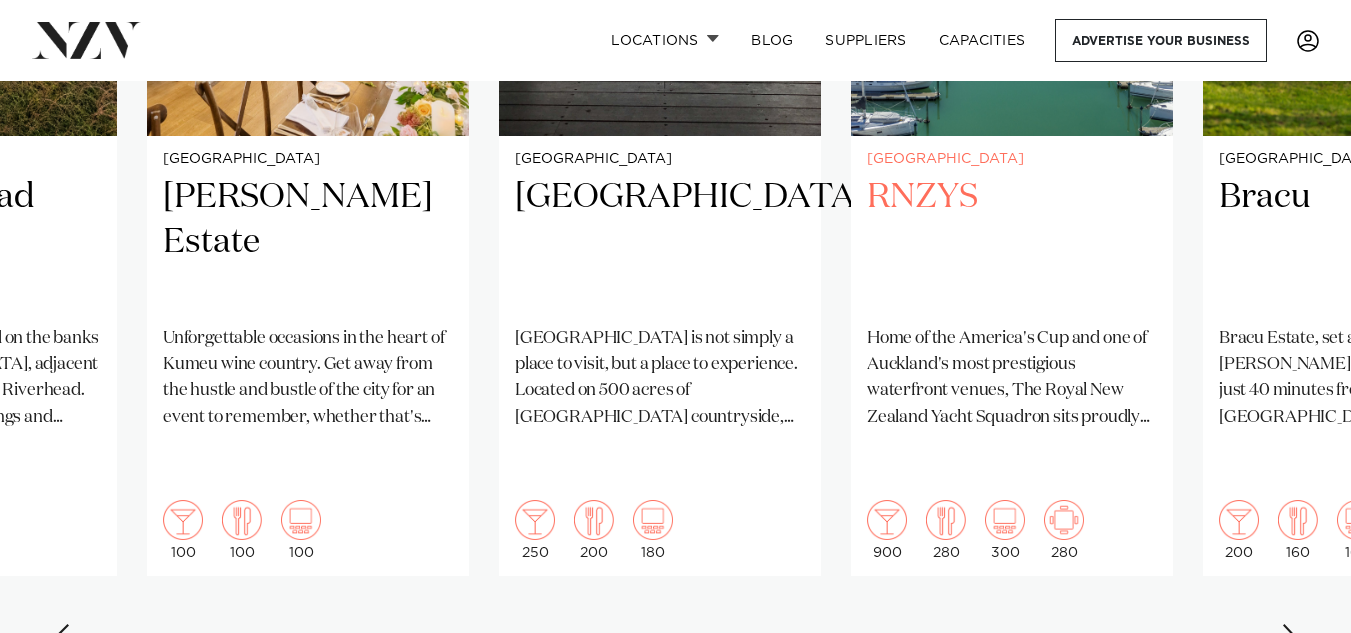 scroll, scrollTop: 1736, scrollLeft: 0, axis: vertical 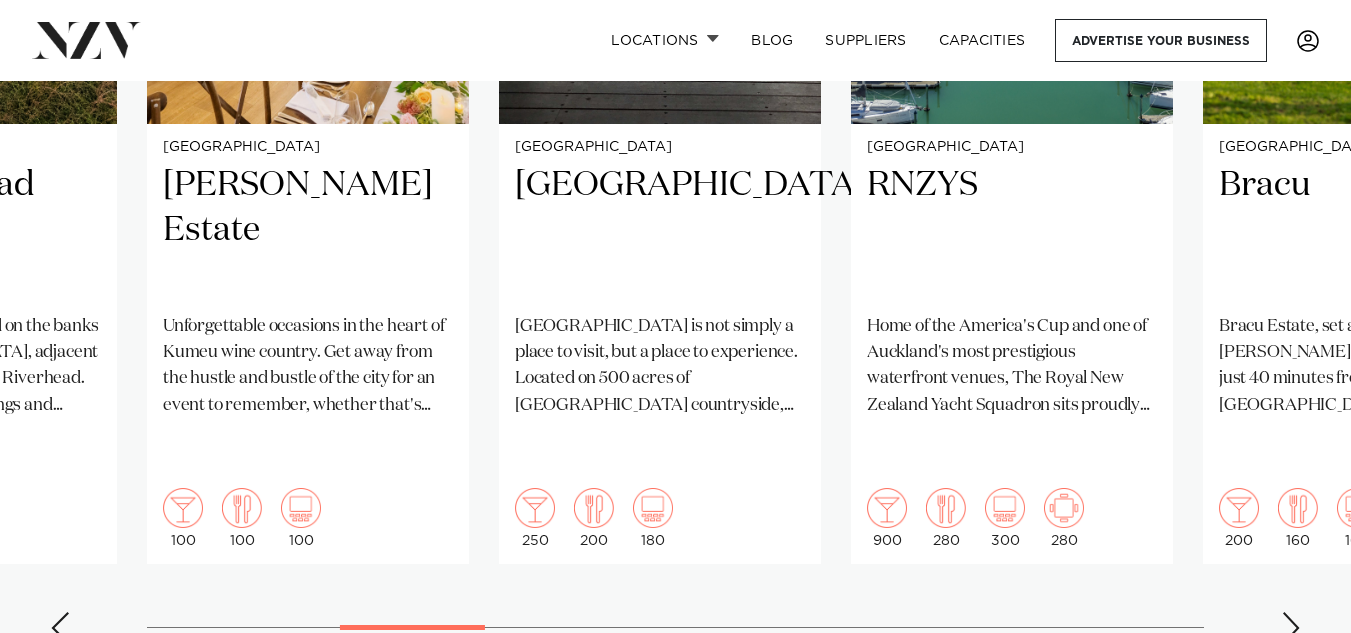 click at bounding box center [1291, 628] 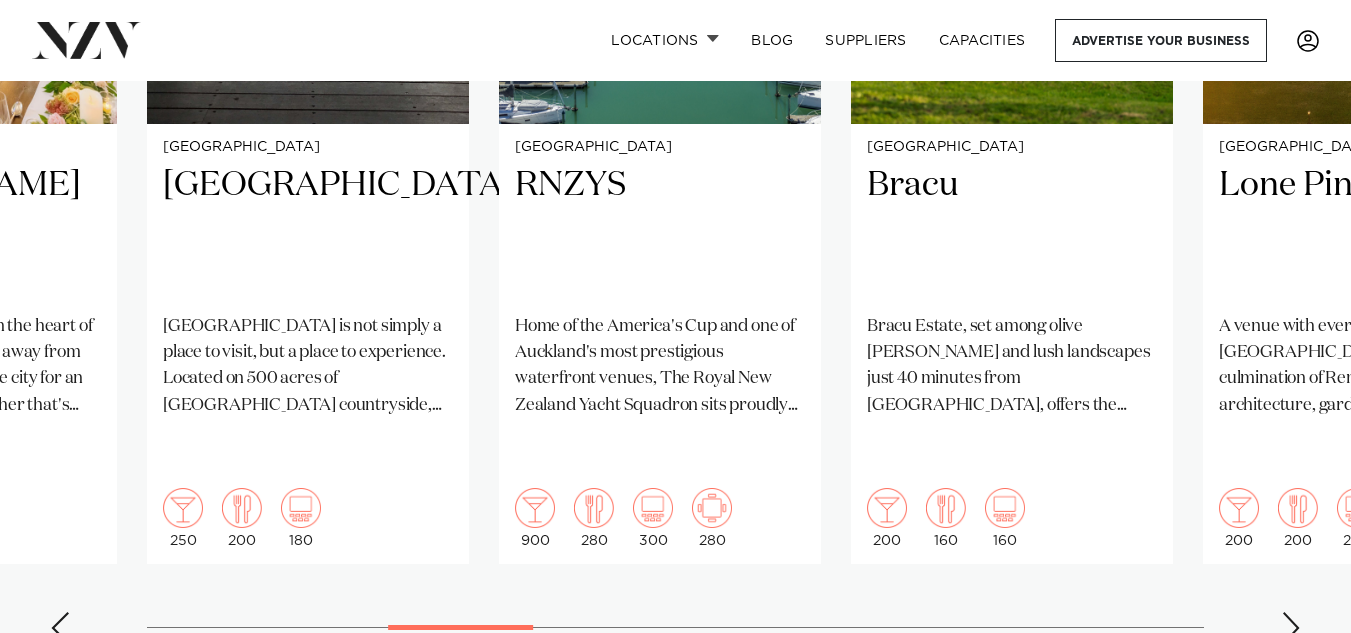 click at bounding box center [1291, 628] 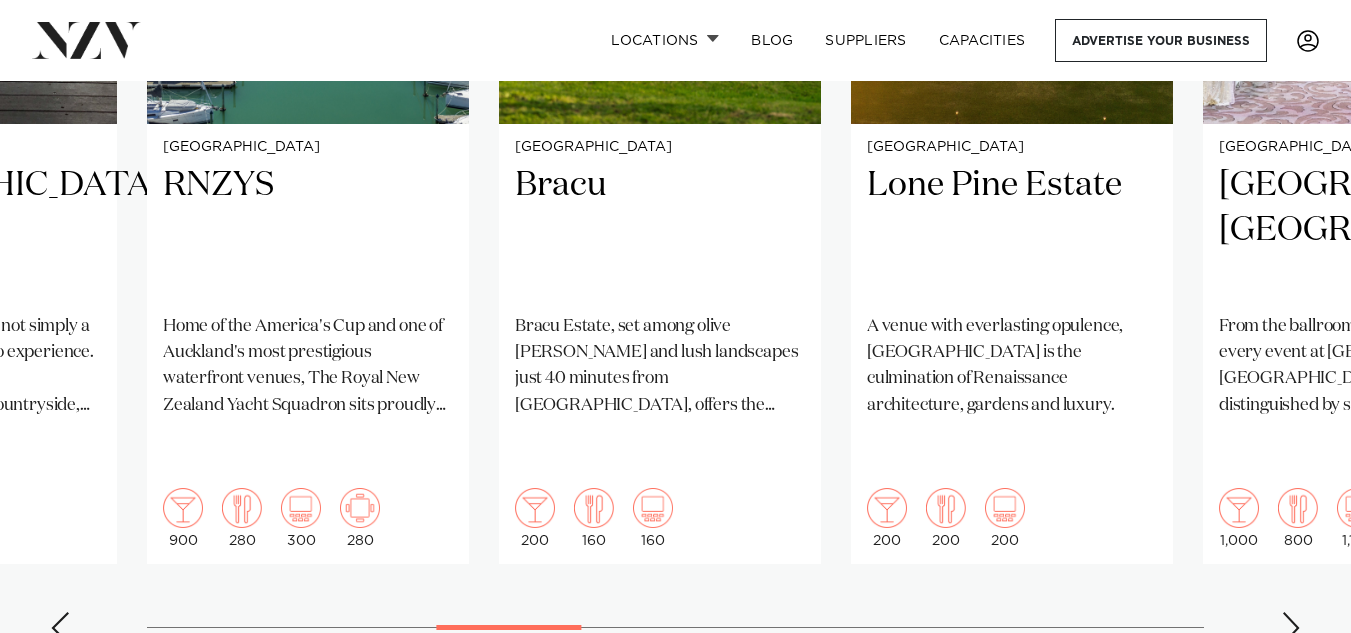 click at bounding box center [1291, 628] 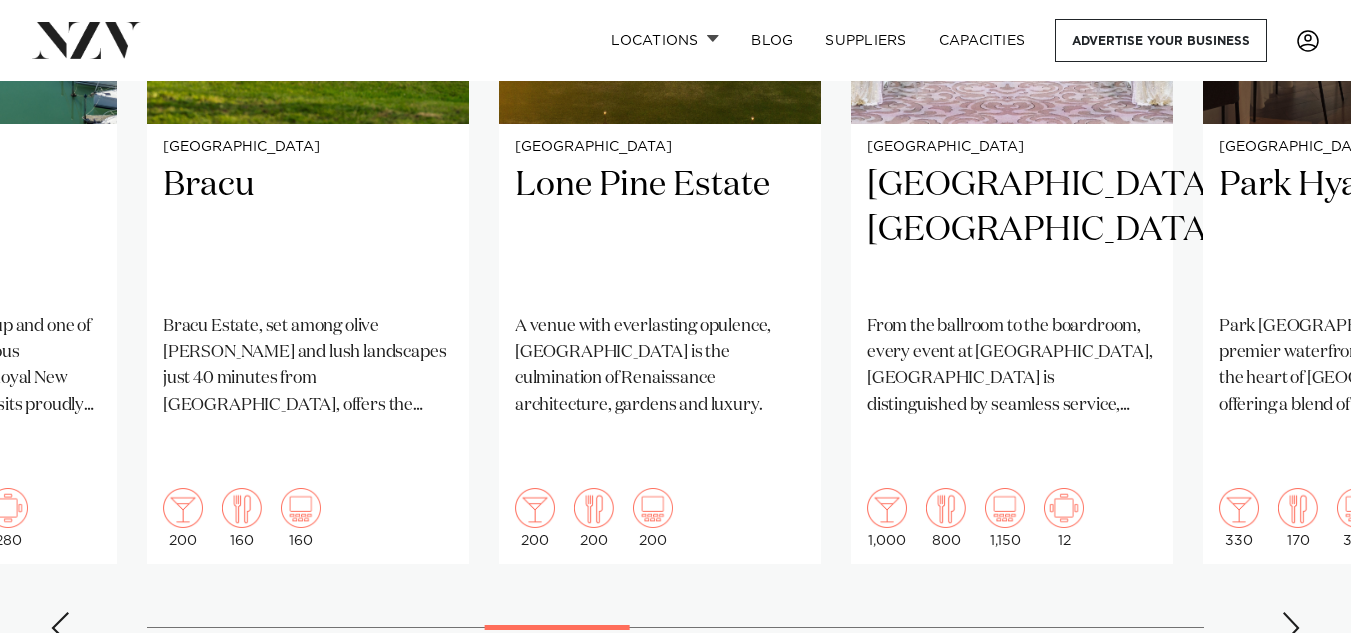 click at bounding box center (1291, 628) 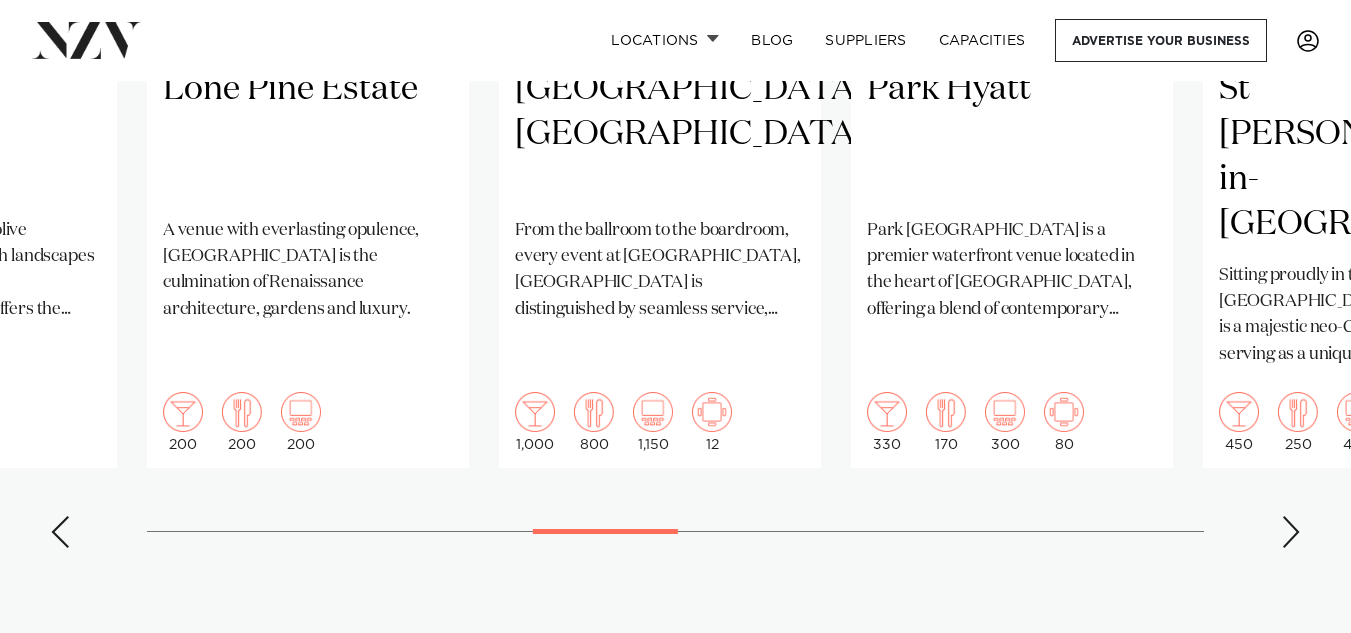 scroll, scrollTop: 1837, scrollLeft: 0, axis: vertical 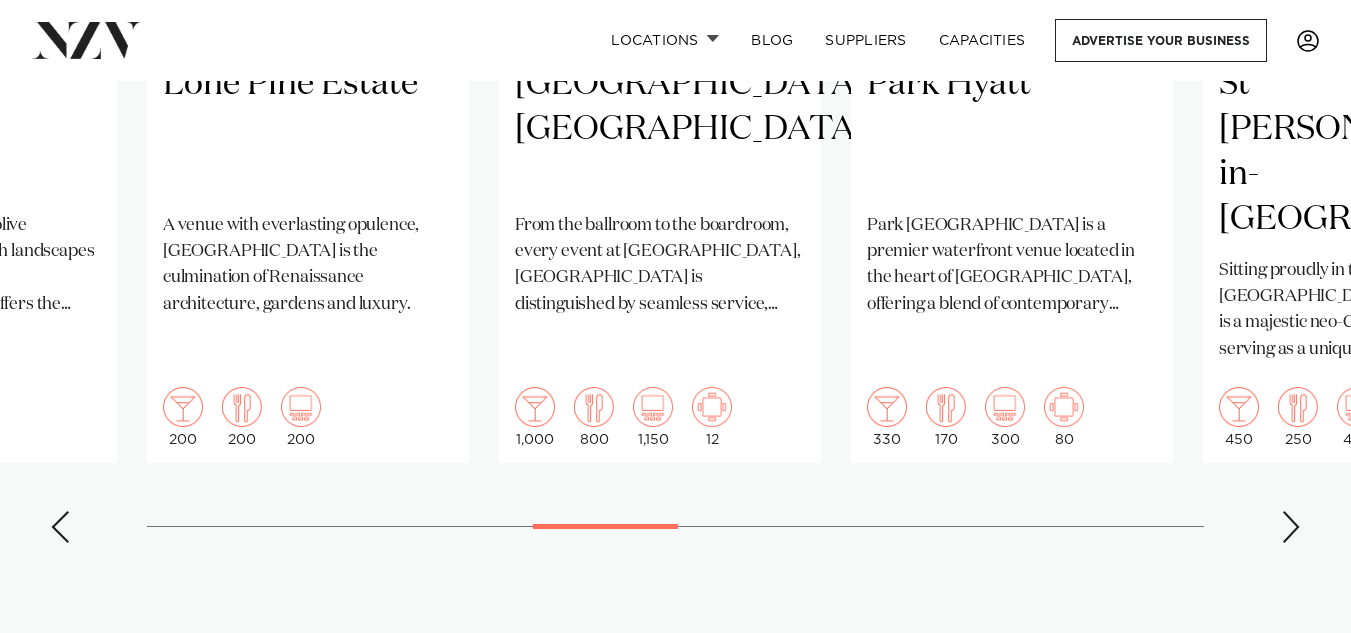 click at bounding box center [1291, 527] 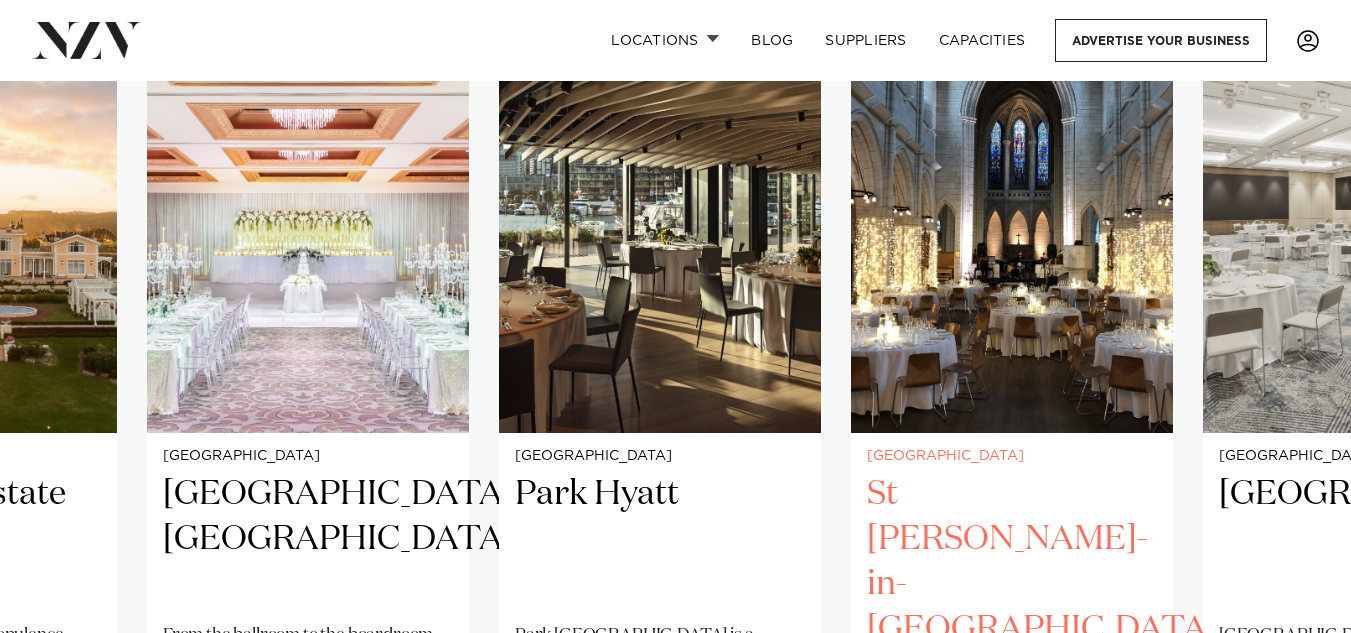 scroll, scrollTop: 1426, scrollLeft: 0, axis: vertical 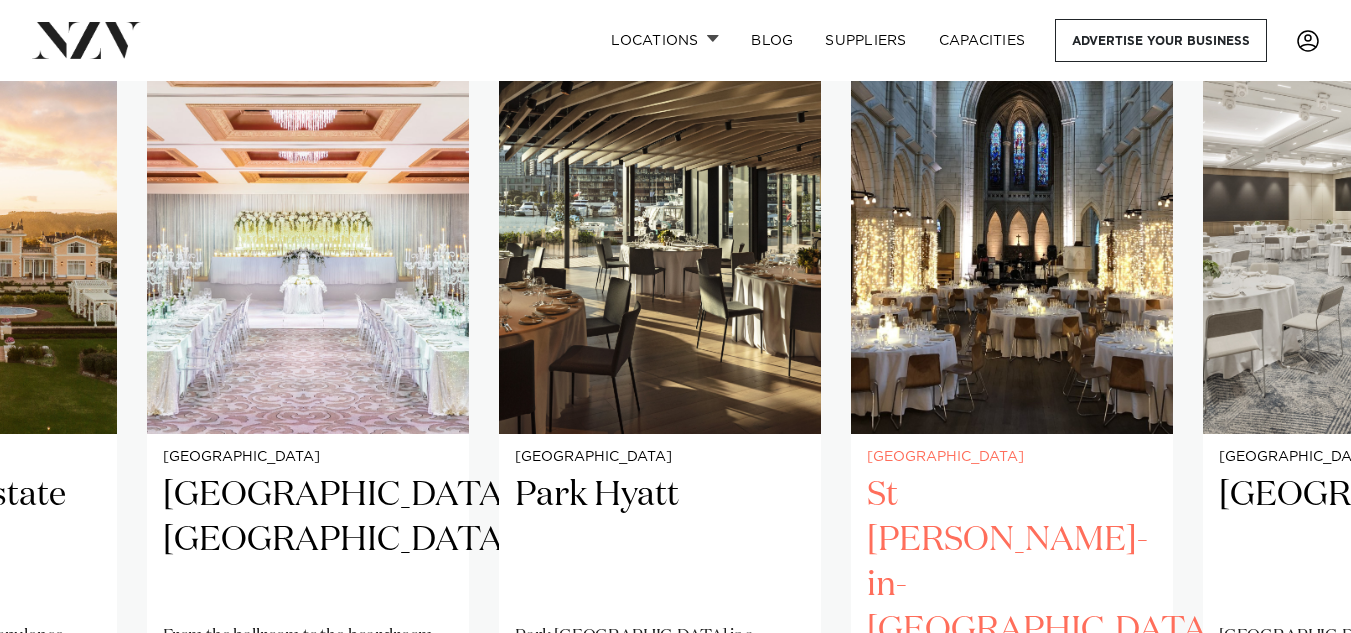 click at bounding box center (1012, 218) 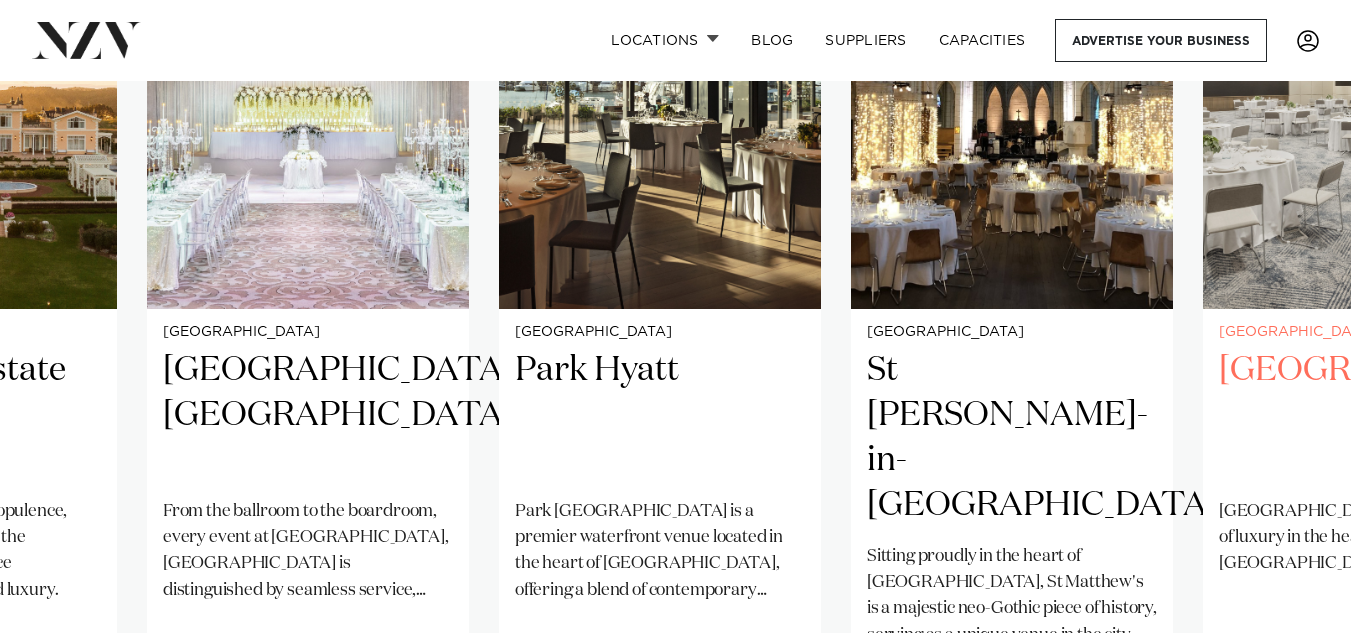 scroll, scrollTop: 1754, scrollLeft: 0, axis: vertical 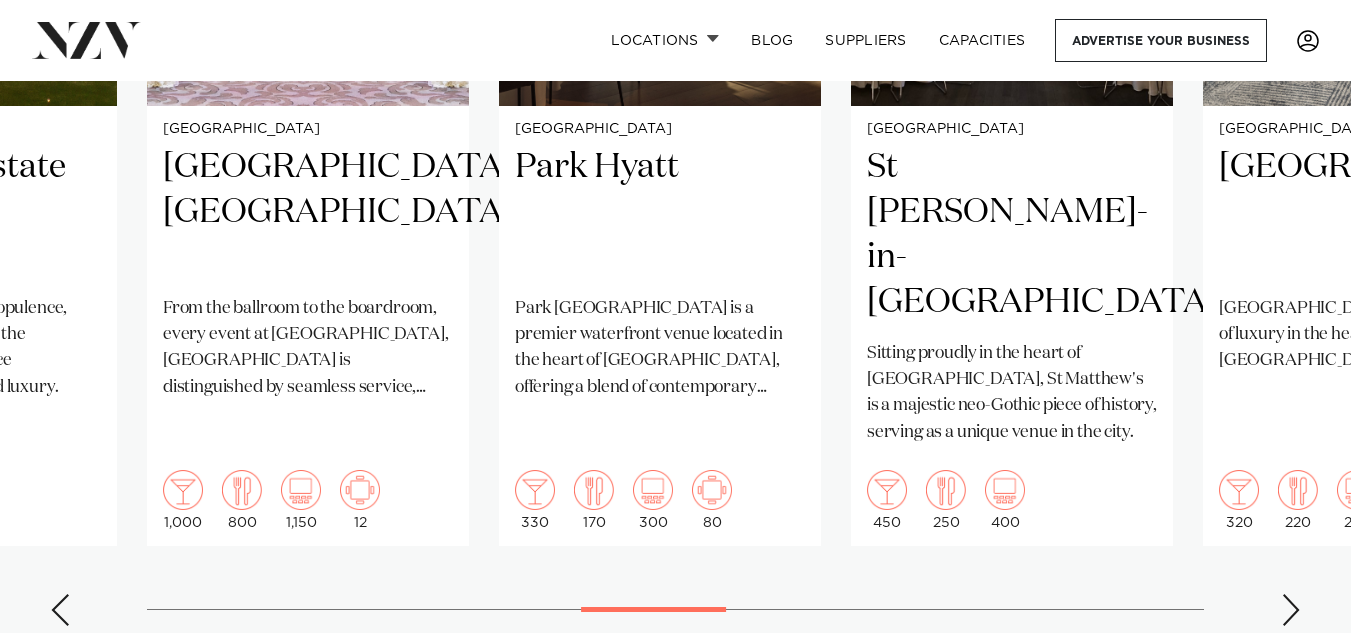 click at bounding box center (1291, 610) 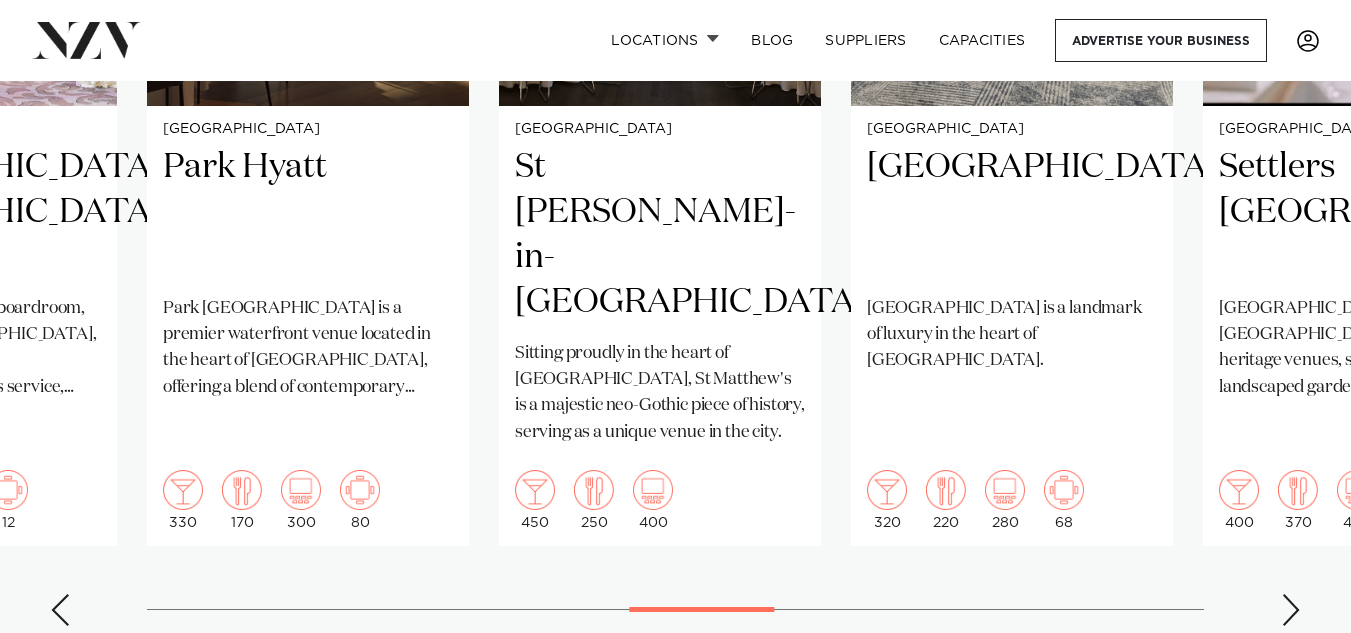click at bounding box center (1291, 610) 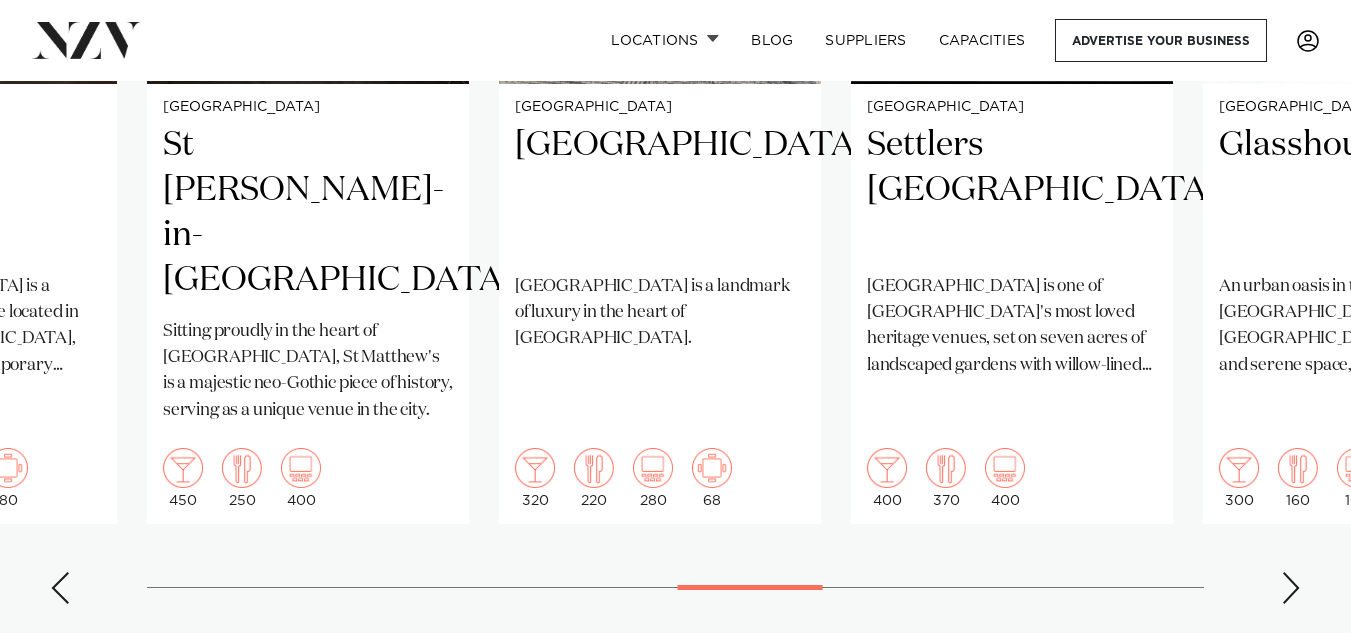 scroll, scrollTop: 1785, scrollLeft: 0, axis: vertical 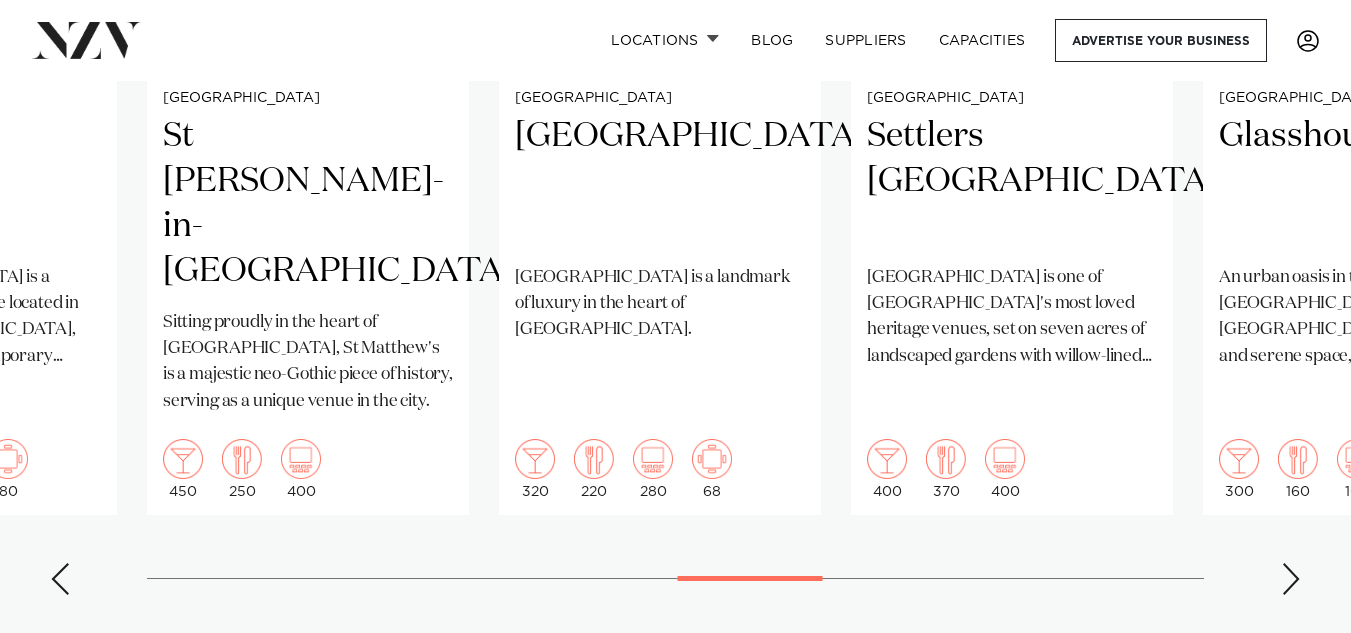 click at bounding box center (1291, 579) 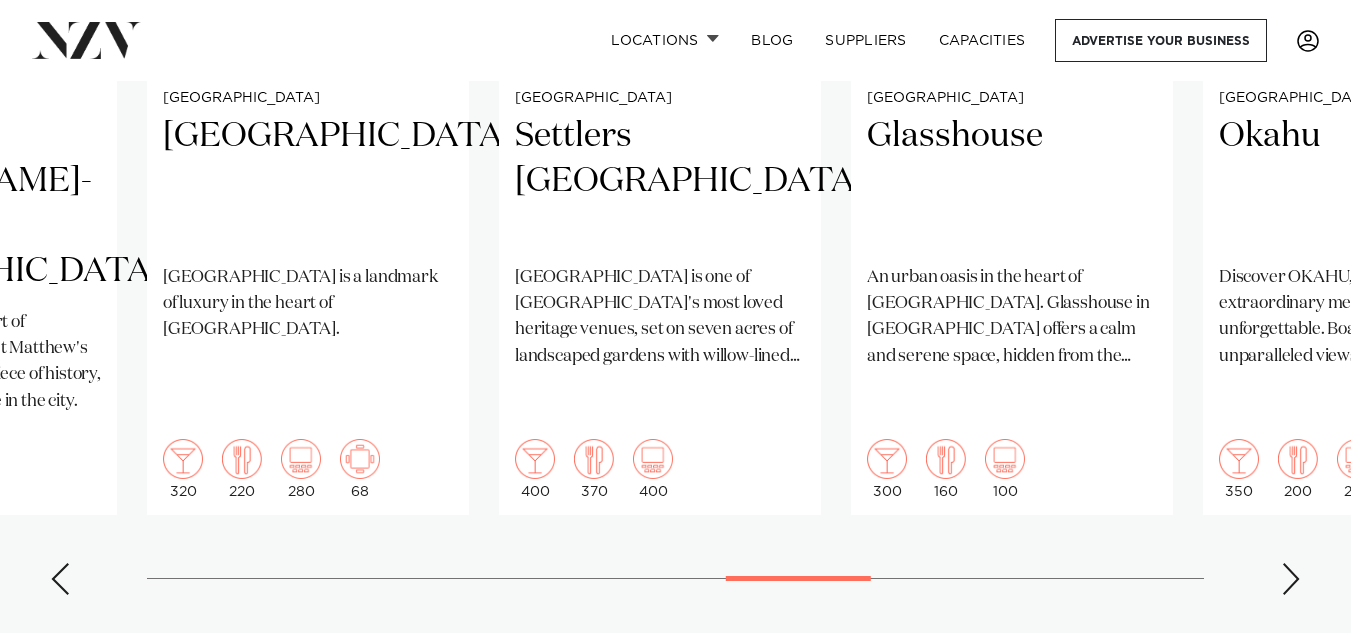 click at bounding box center (1291, 579) 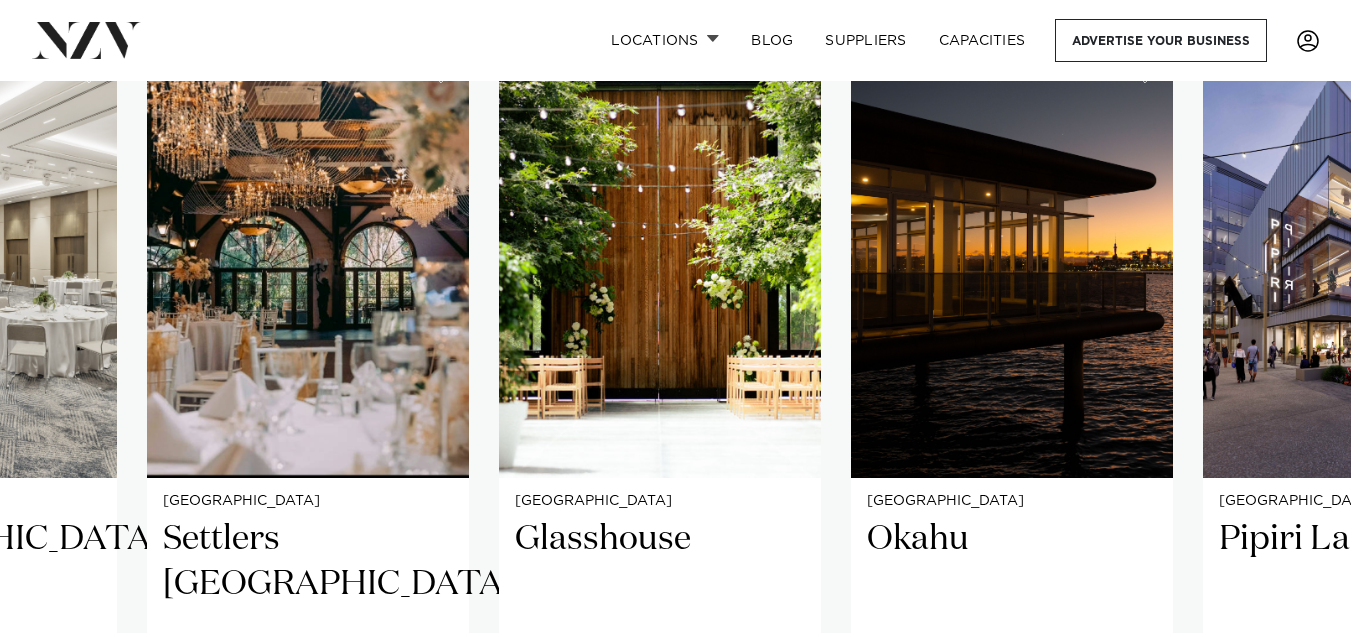 scroll, scrollTop: 1355, scrollLeft: 0, axis: vertical 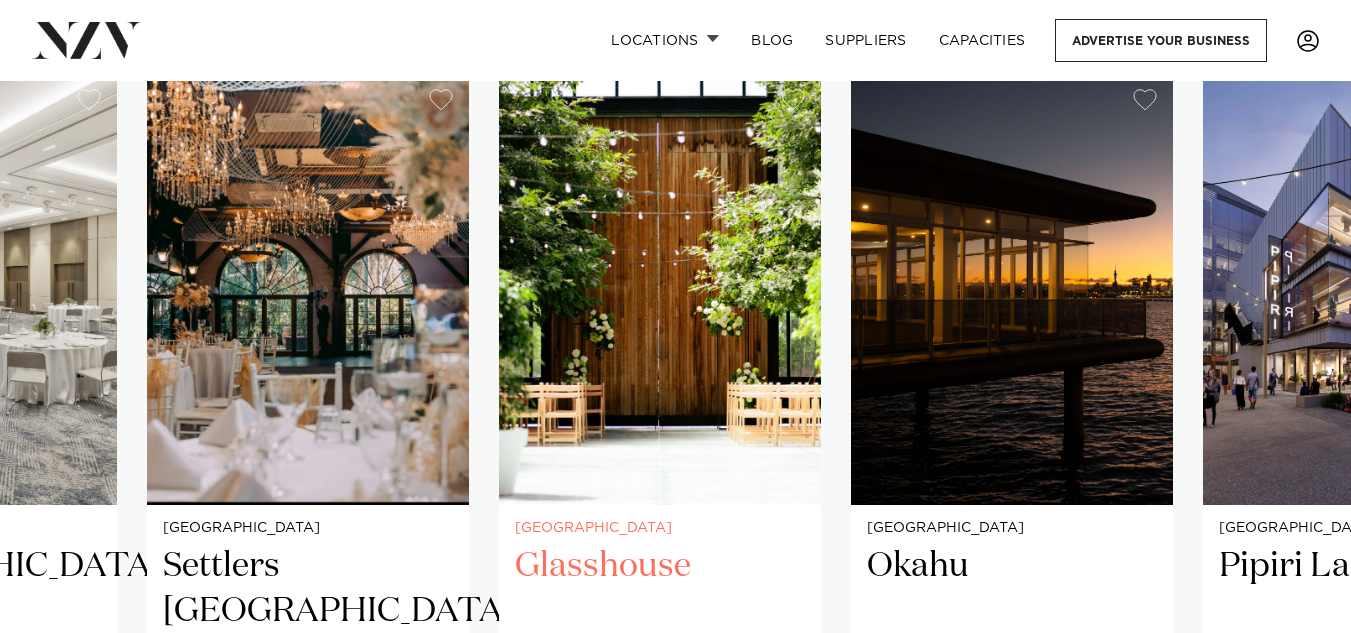click at bounding box center (660, 289) 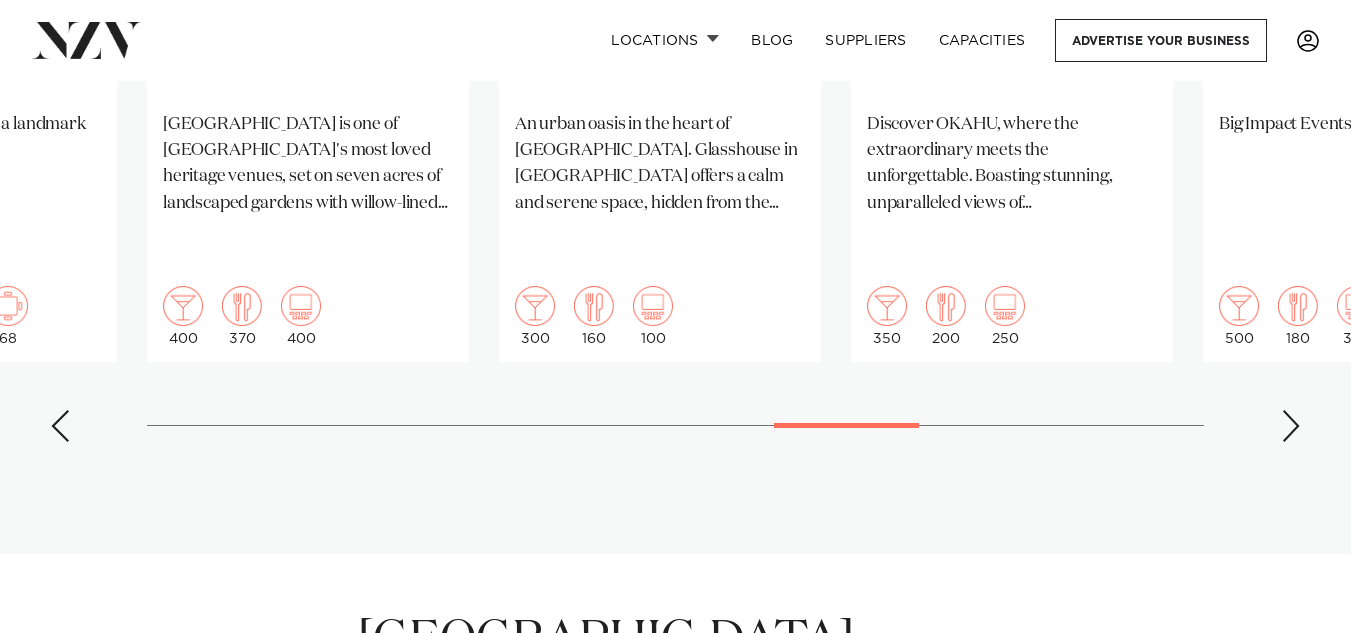 scroll, scrollTop: 2001, scrollLeft: 0, axis: vertical 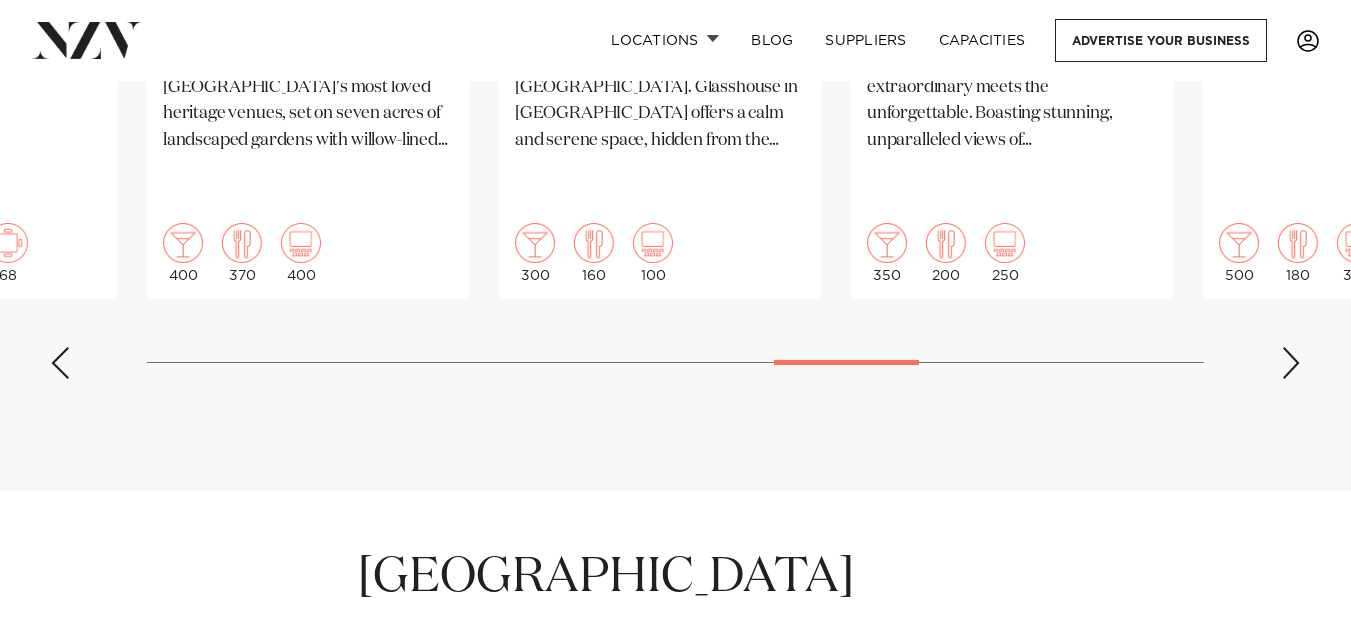 click at bounding box center (60, 363) 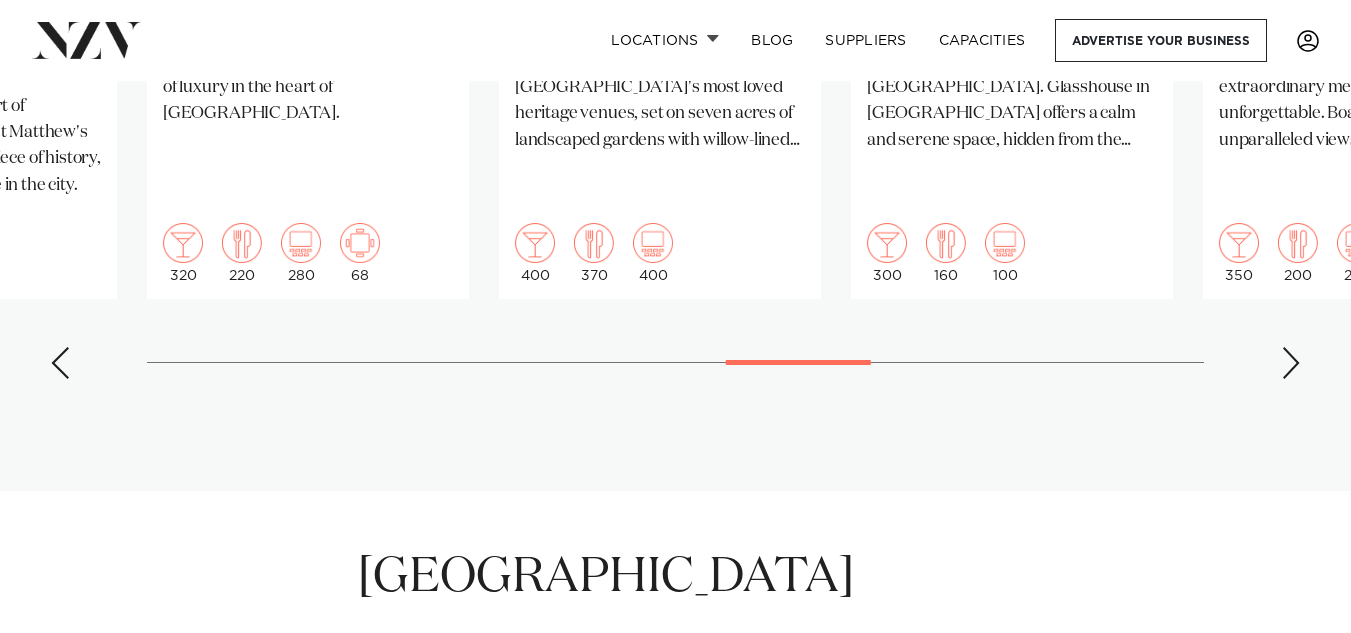 click at bounding box center (60, 363) 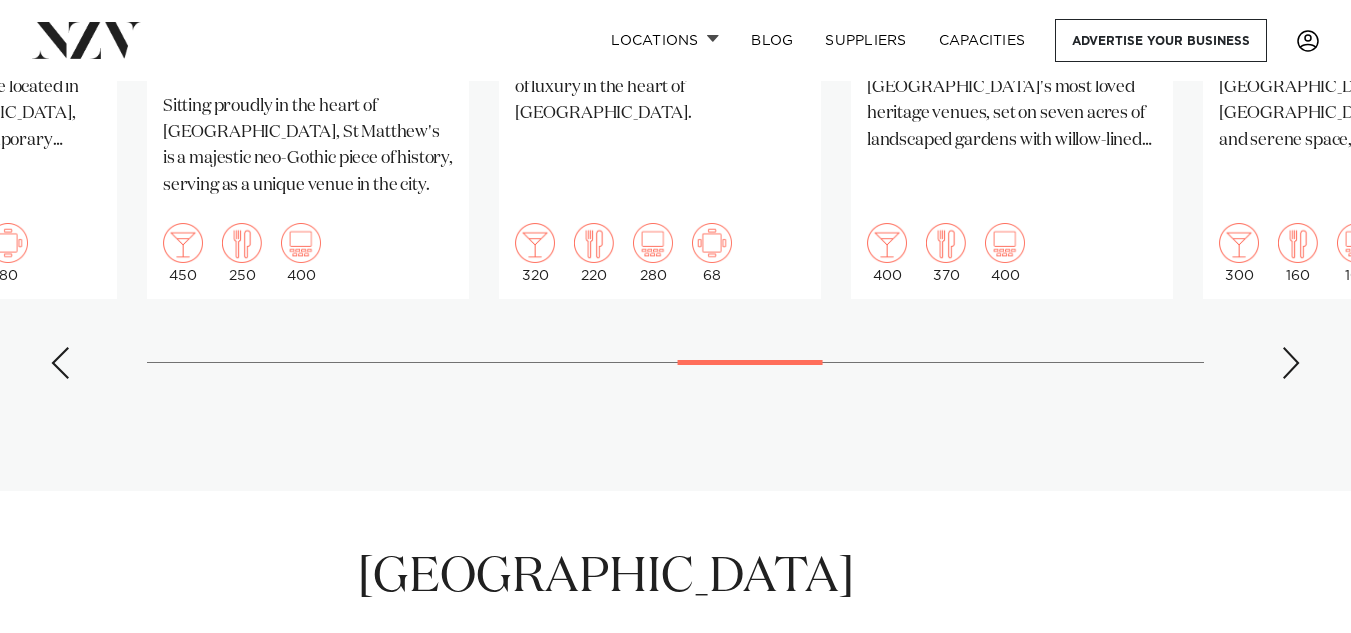 click at bounding box center (60, 363) 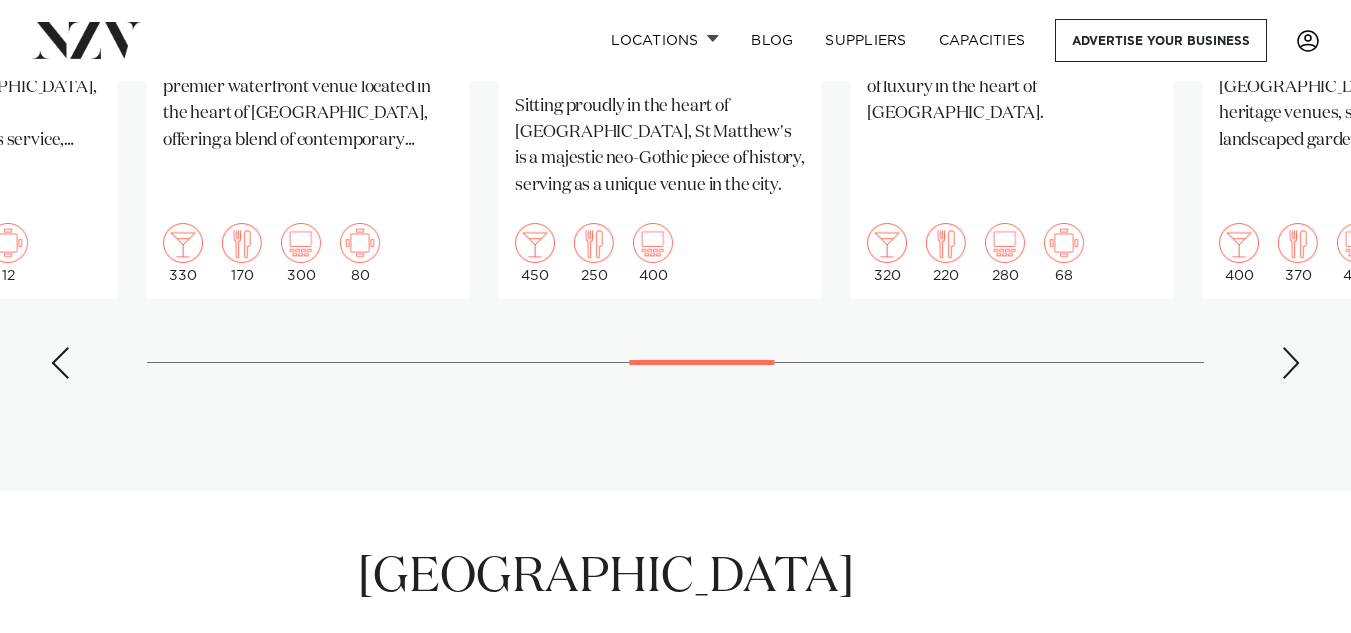 click at bounding box center [60, 363] 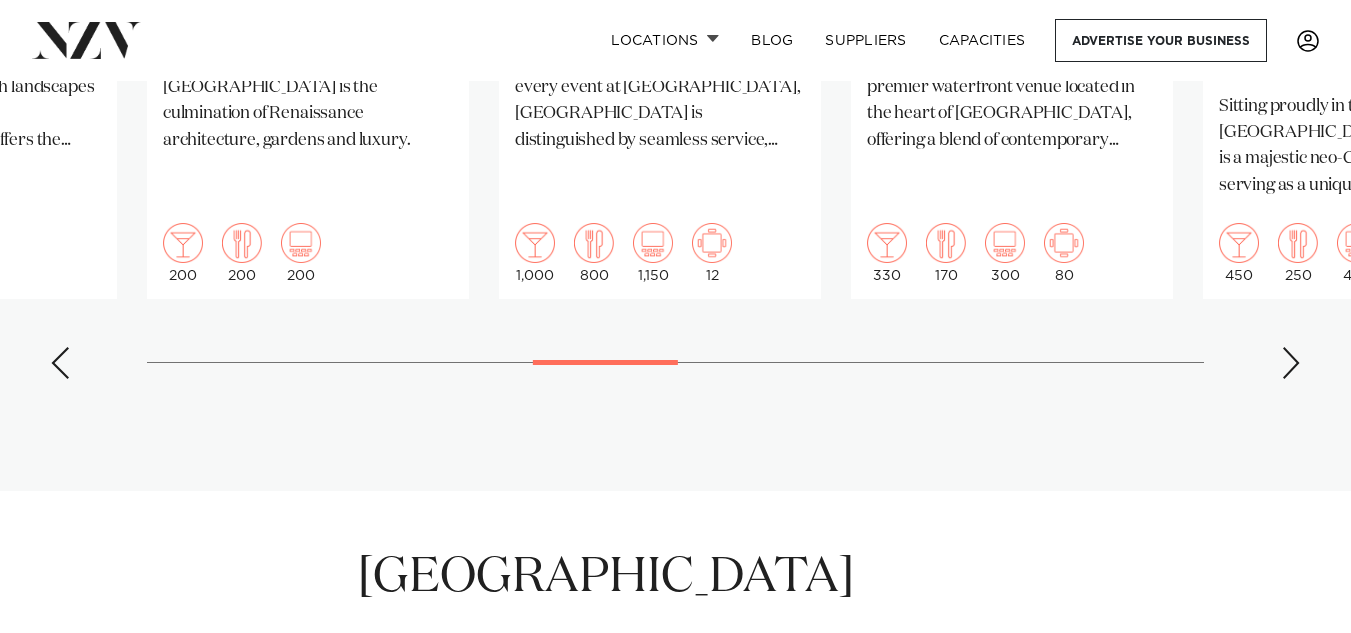 click at bounding box center (60, 363) 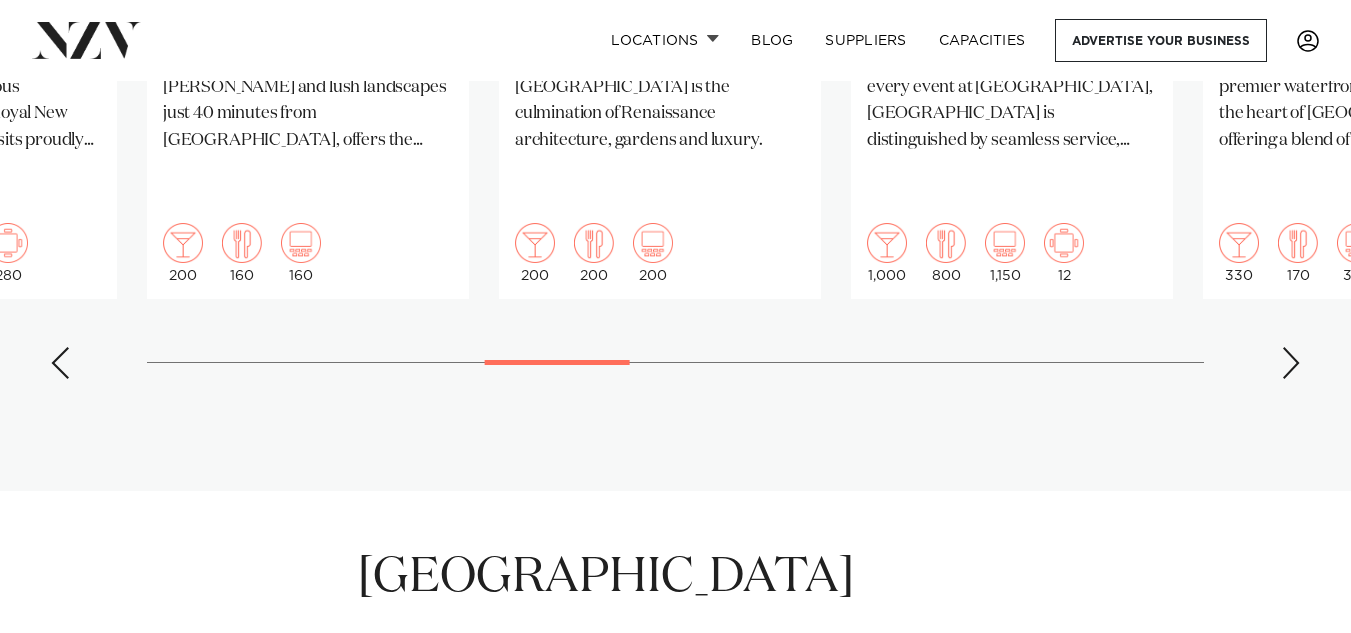 click at bounding box center [60, 363] 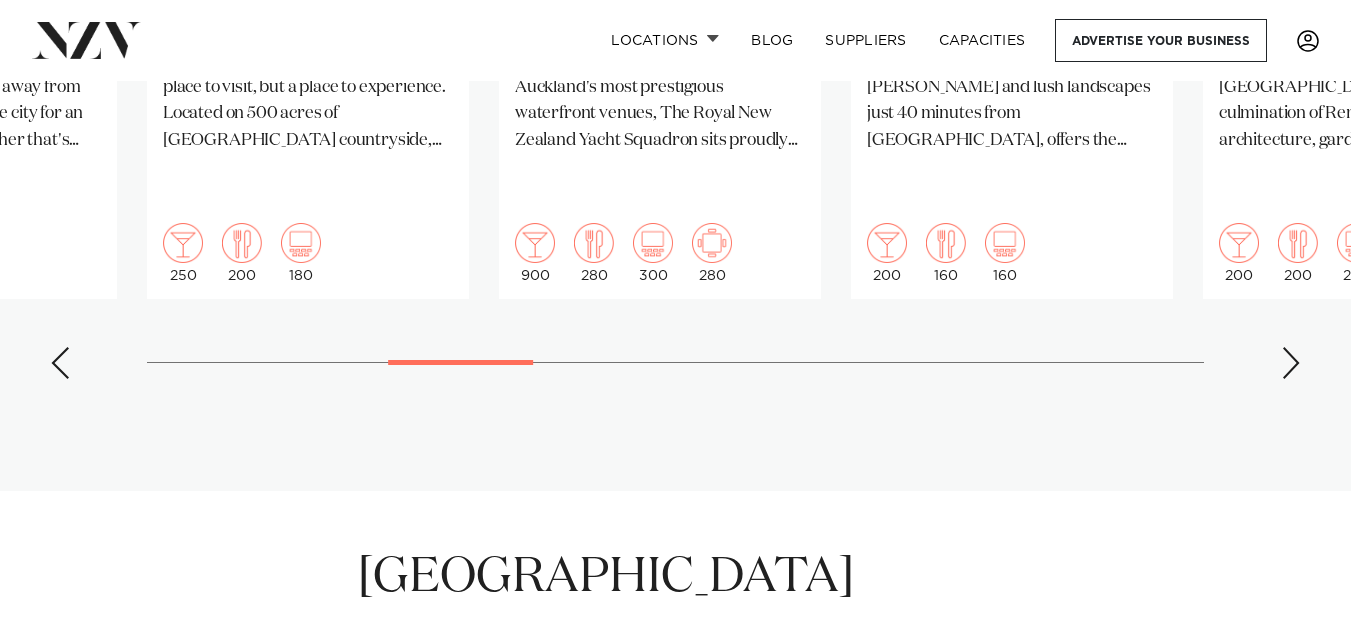 click at bounding box center [60, 363] 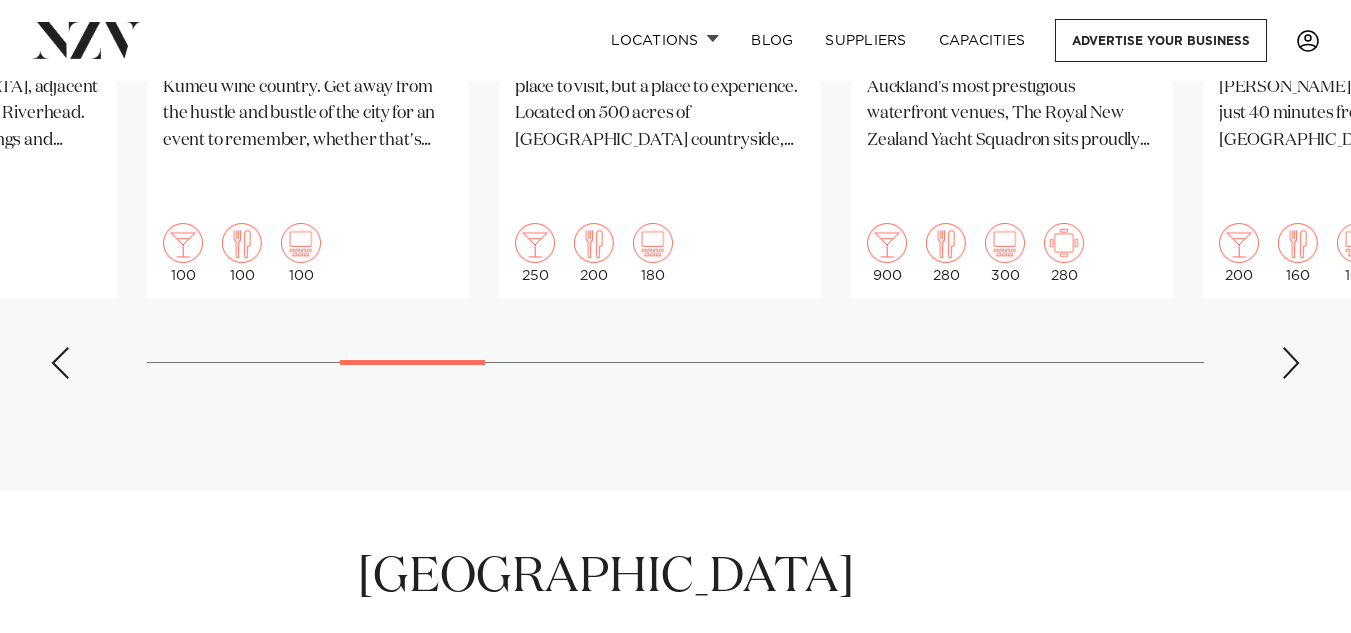 click at bounding box center [60, 363] 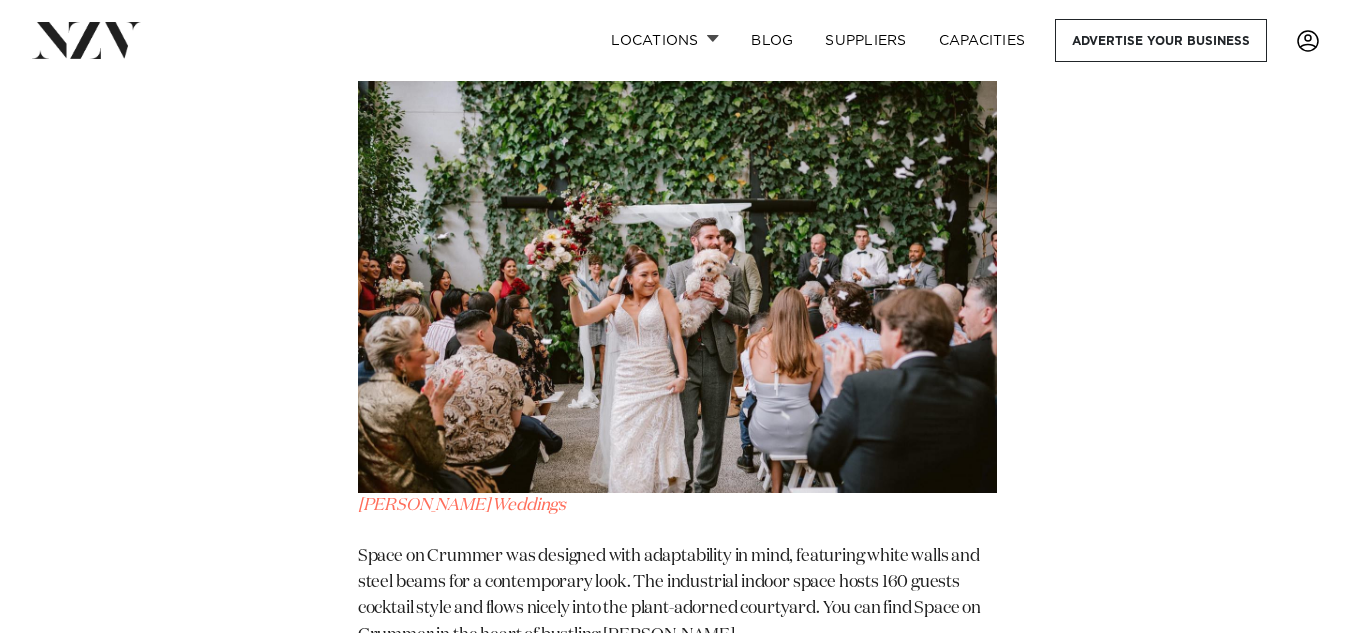 scroll, scrollTop: 9722, scrollLeft: 0, axis: vertical 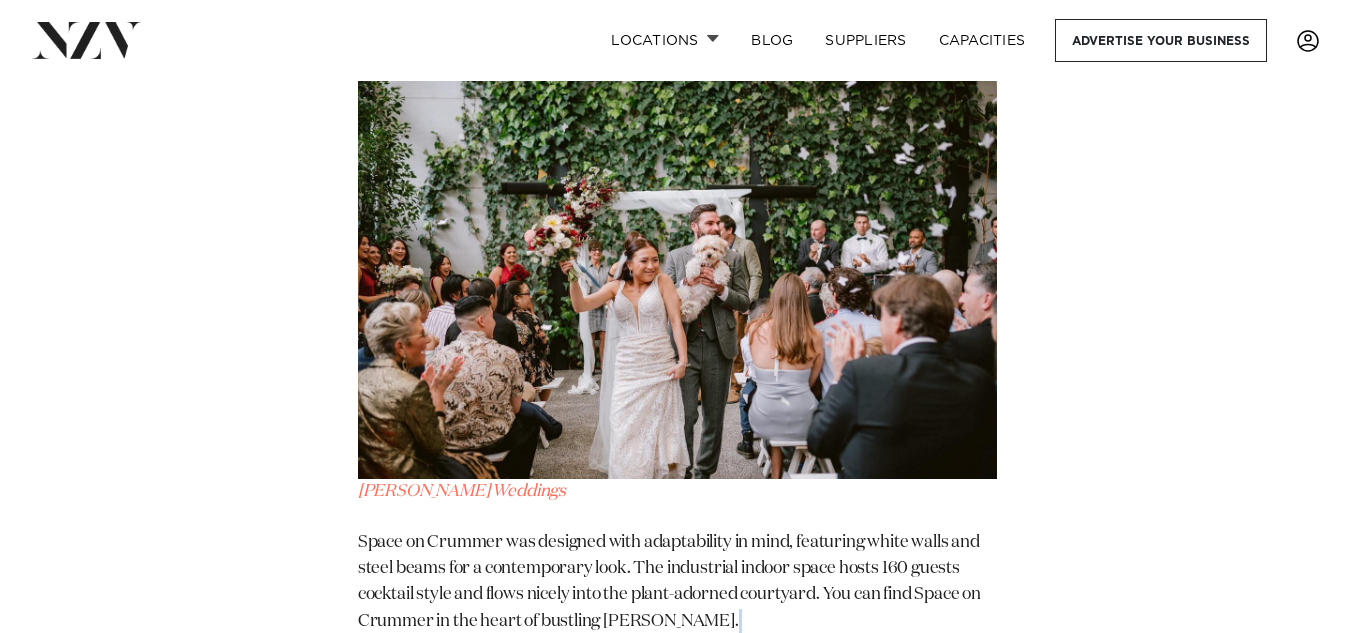 drag, startPoint x: 447, startPoint y: 462, endPoint x: 500, endPoint y: 440, distance: 57.384666 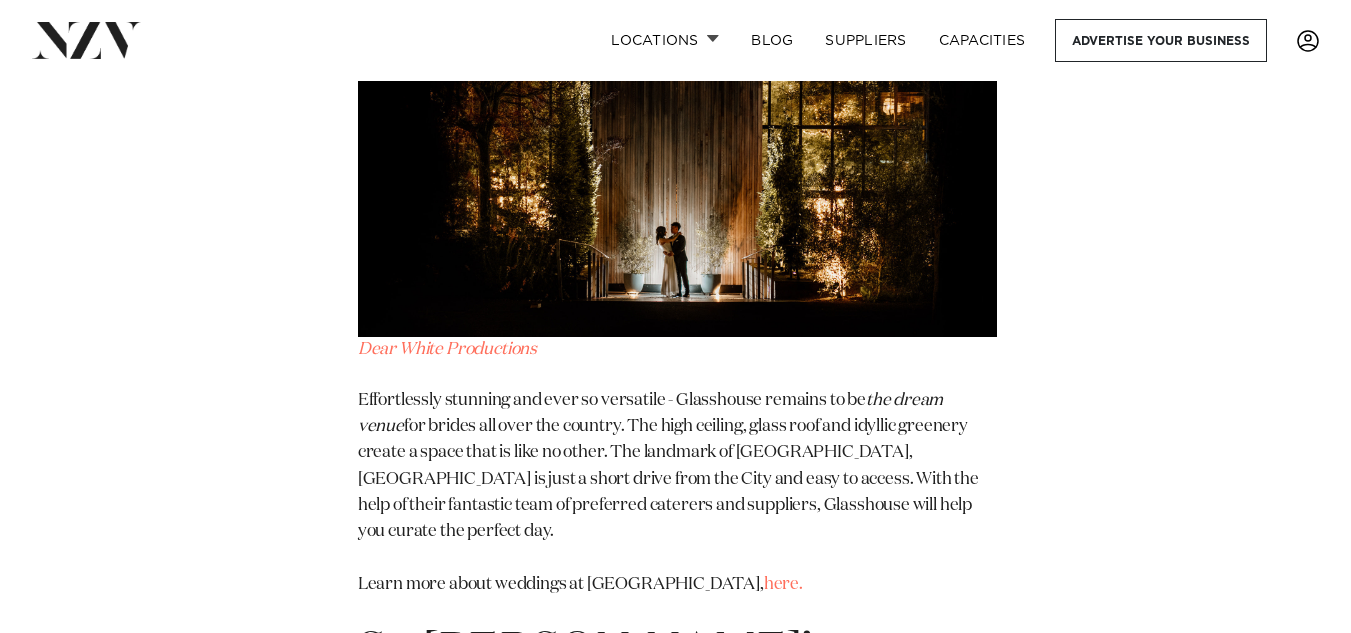 scroll, scrollTop: 11536, scrollLeft: 0, axis: vertical 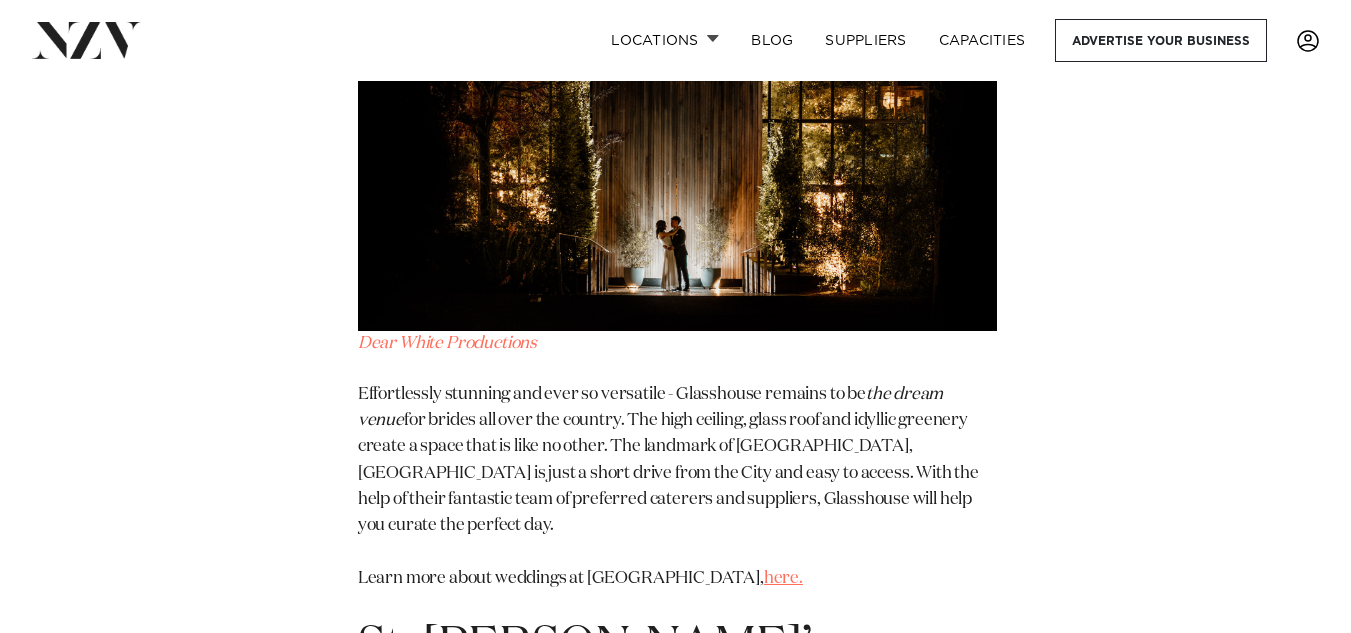 click on "here." at bounding box center (783, 578) 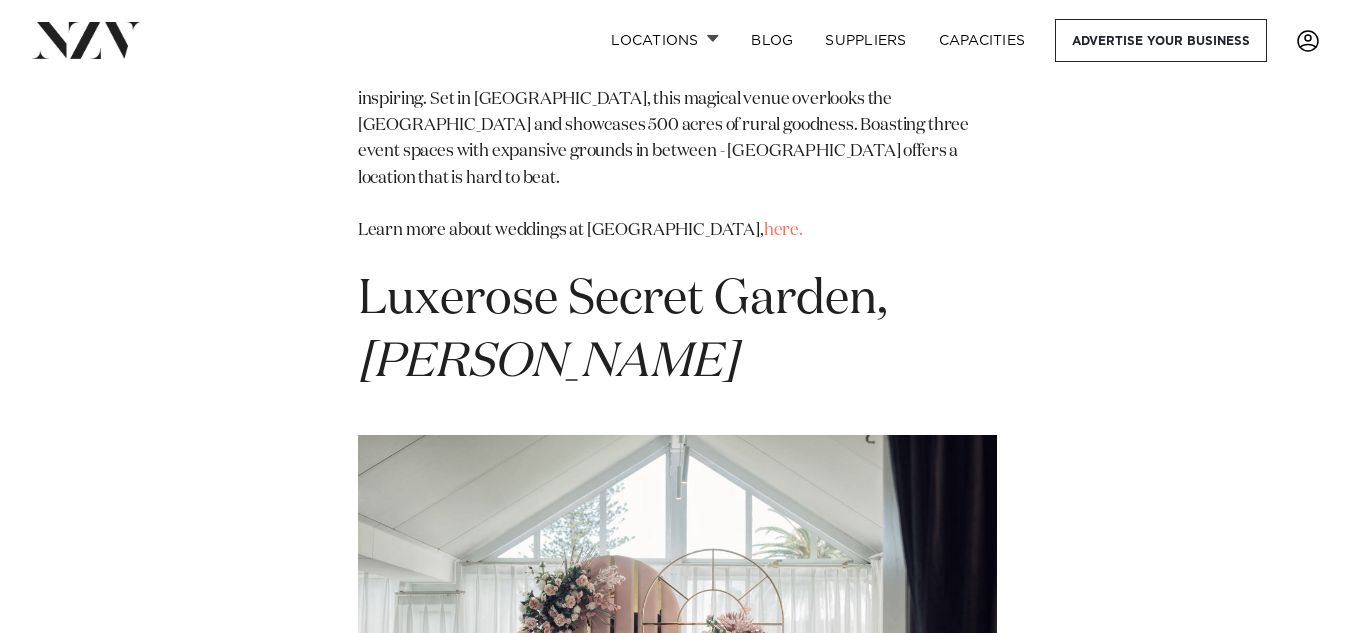 scroll, scrollTop: 19755, scrollLeft: 0, axis: vertical 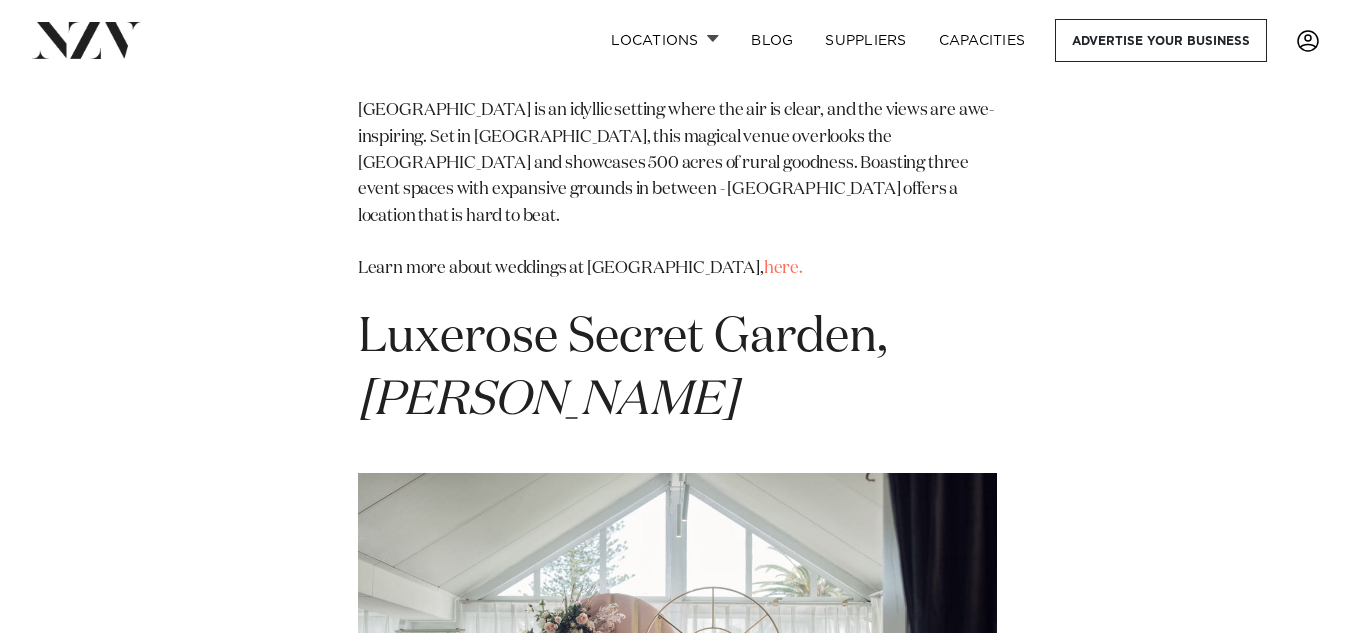 click on "here." at bounding box center (783, 1160) 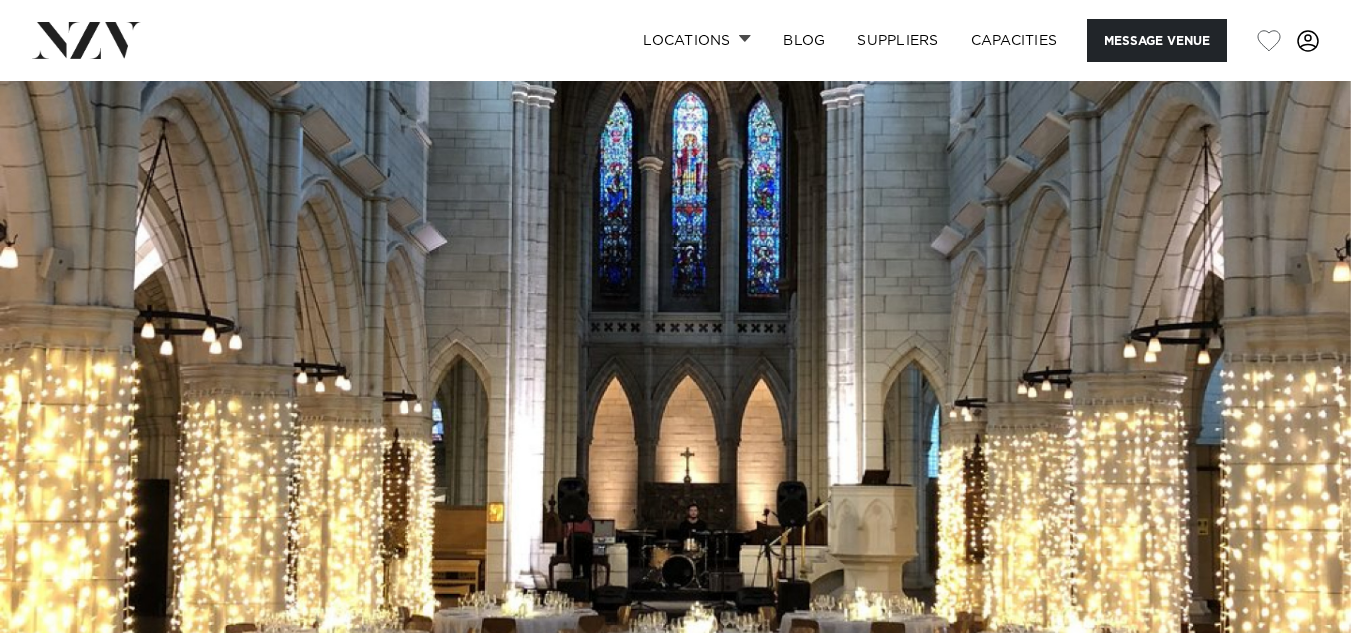 scroll, scrollTop: 0, scrollLeft: 0, axis: both 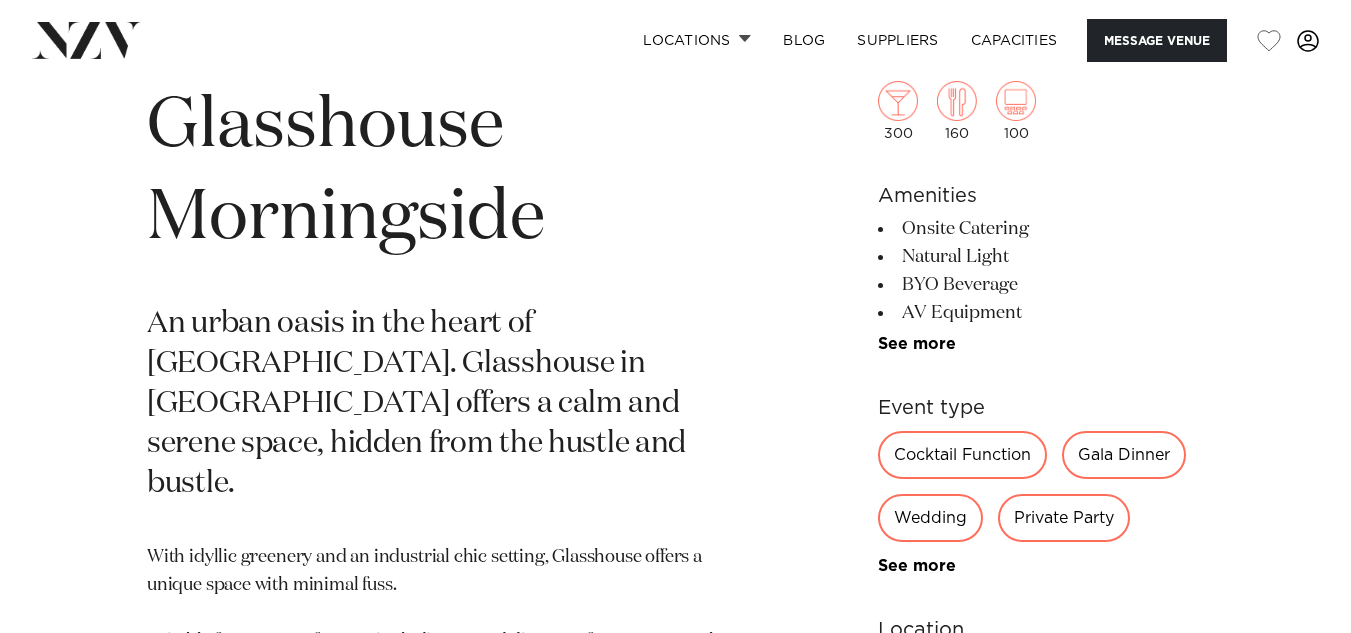 click on "Wedding" at bounding box center [930, 518] 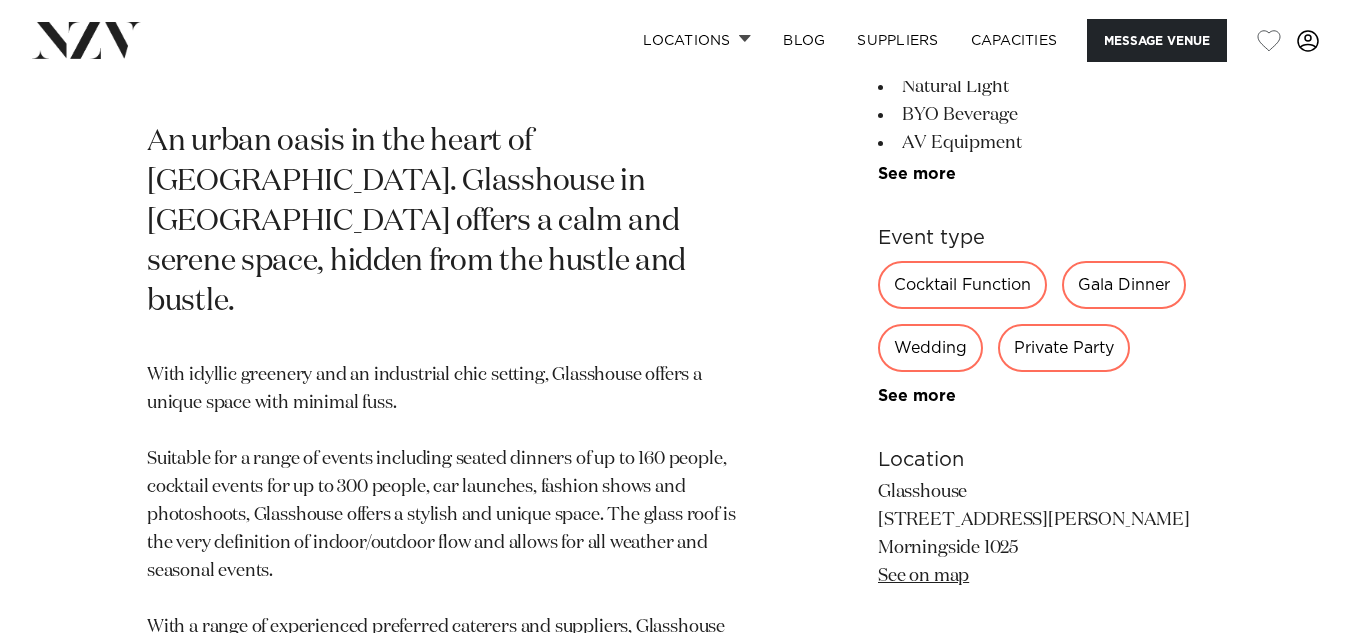 scroll, scrollTop: 929, scrollLeft: 0, axis: vertical 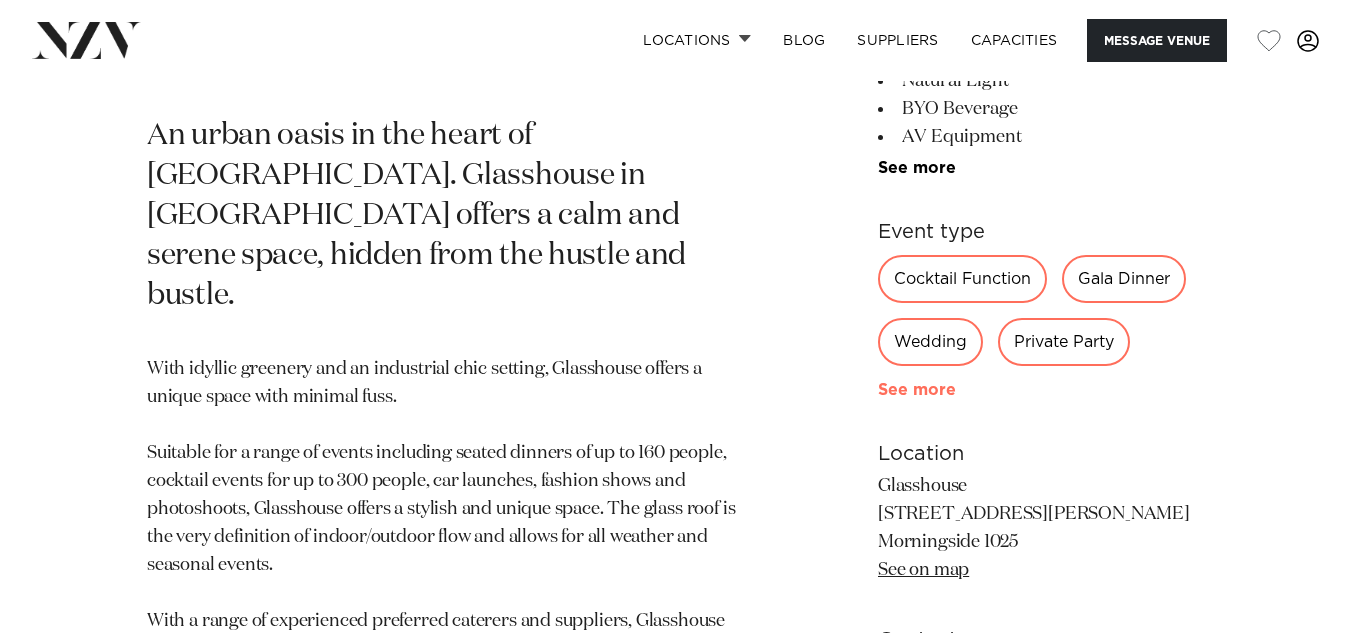 click on "See more" at bounding box center (956, 390) 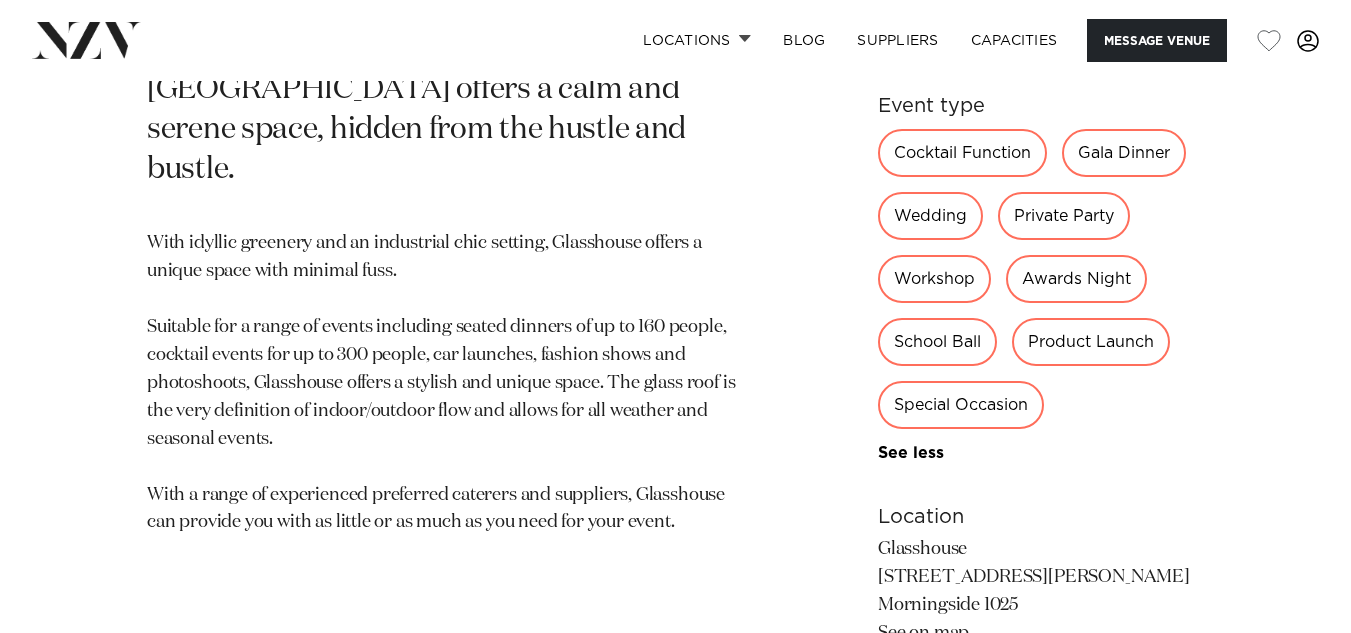 scroll, scrollTop: 1060, scrollLeft: 0, axis: vertical 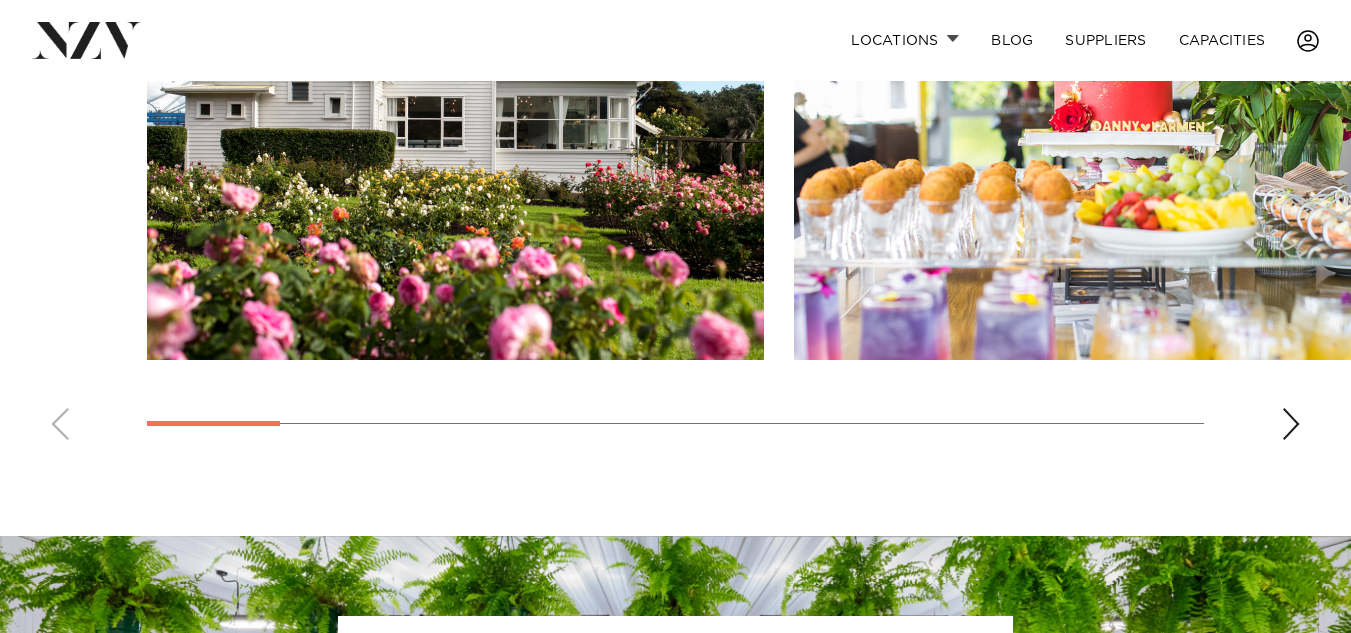 click at bounding box center [1291, 424] 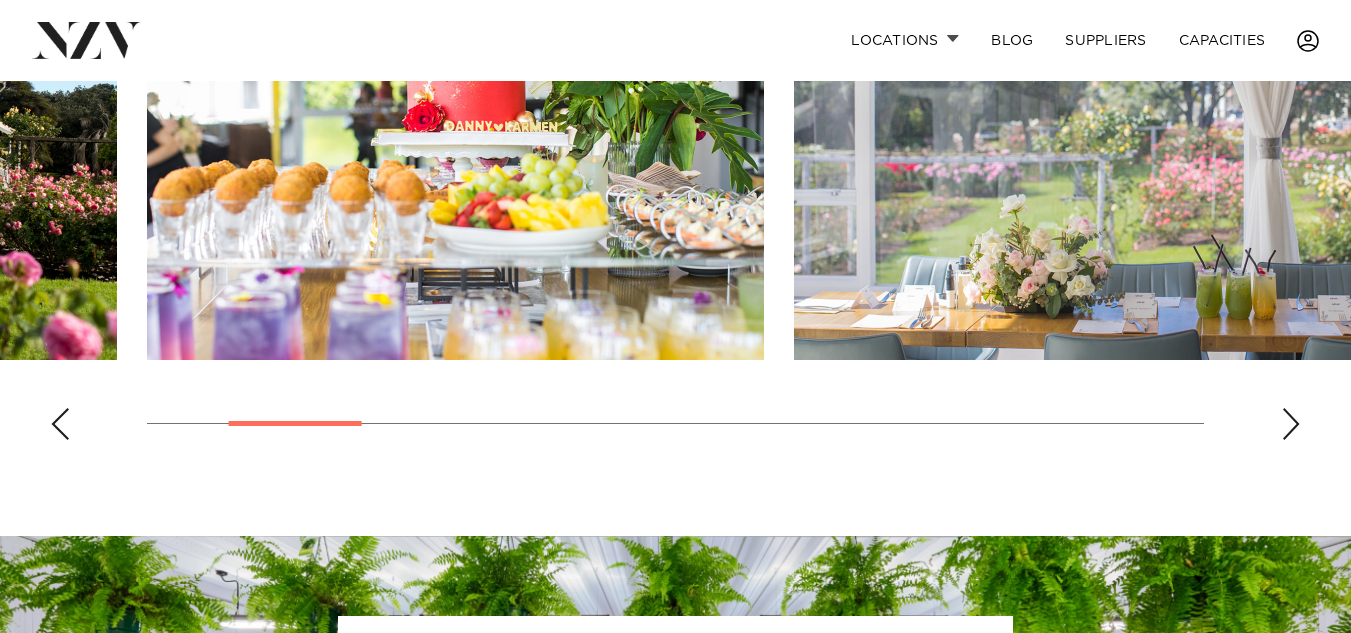click at bounding box center (1291, 424) 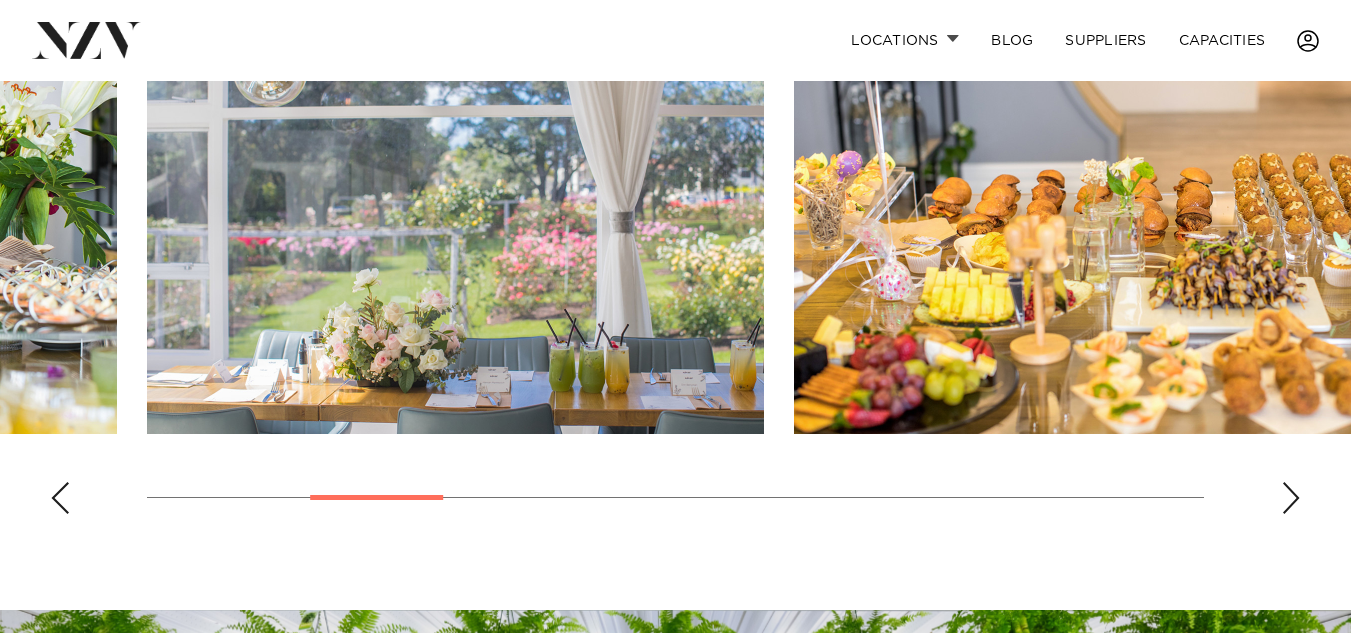 scroll, scrollTop: 1512, scrollLeft: 0, axis: vertical 